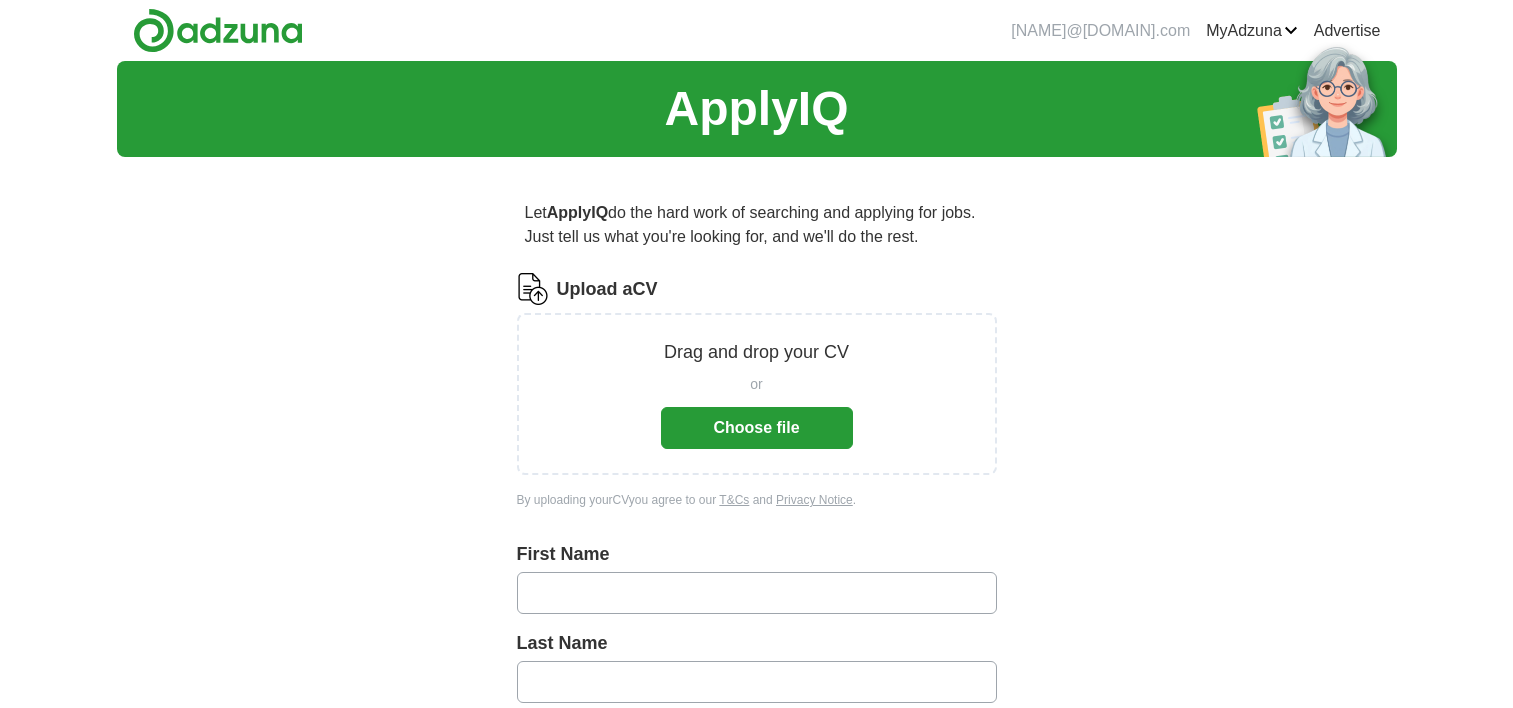 scroll, scrollTop: 0, scrollLeft: 0, axis: both 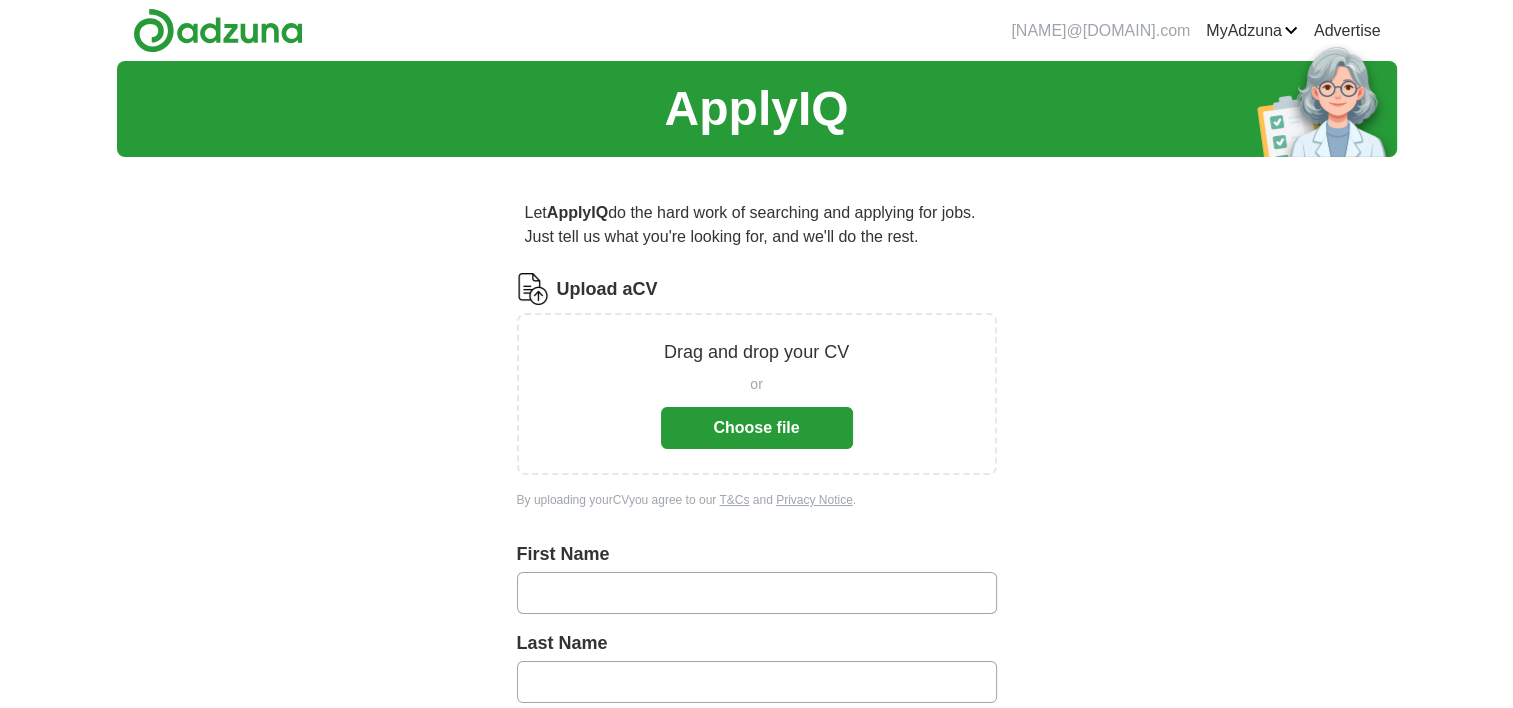 click on "Choose file" at bounding box center [757, 428] 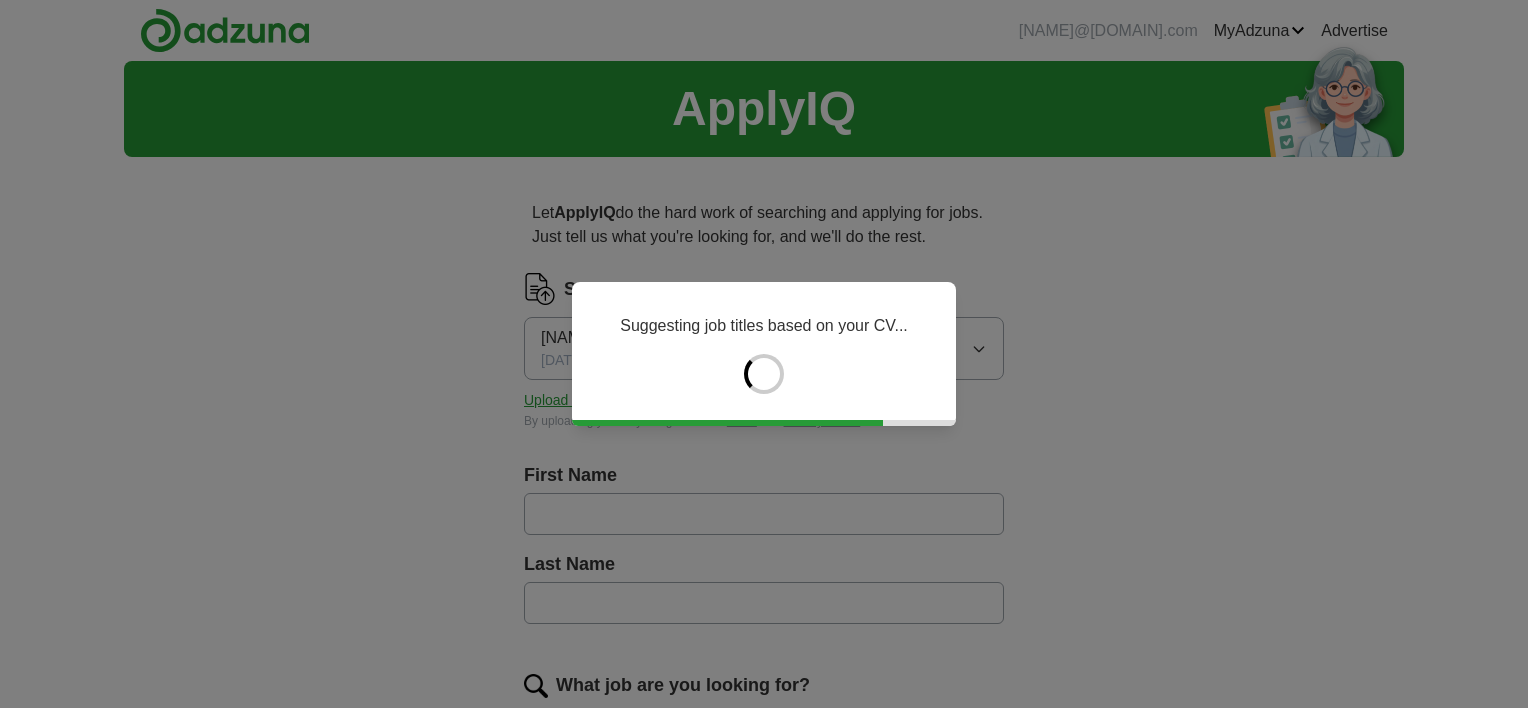 type on "******" 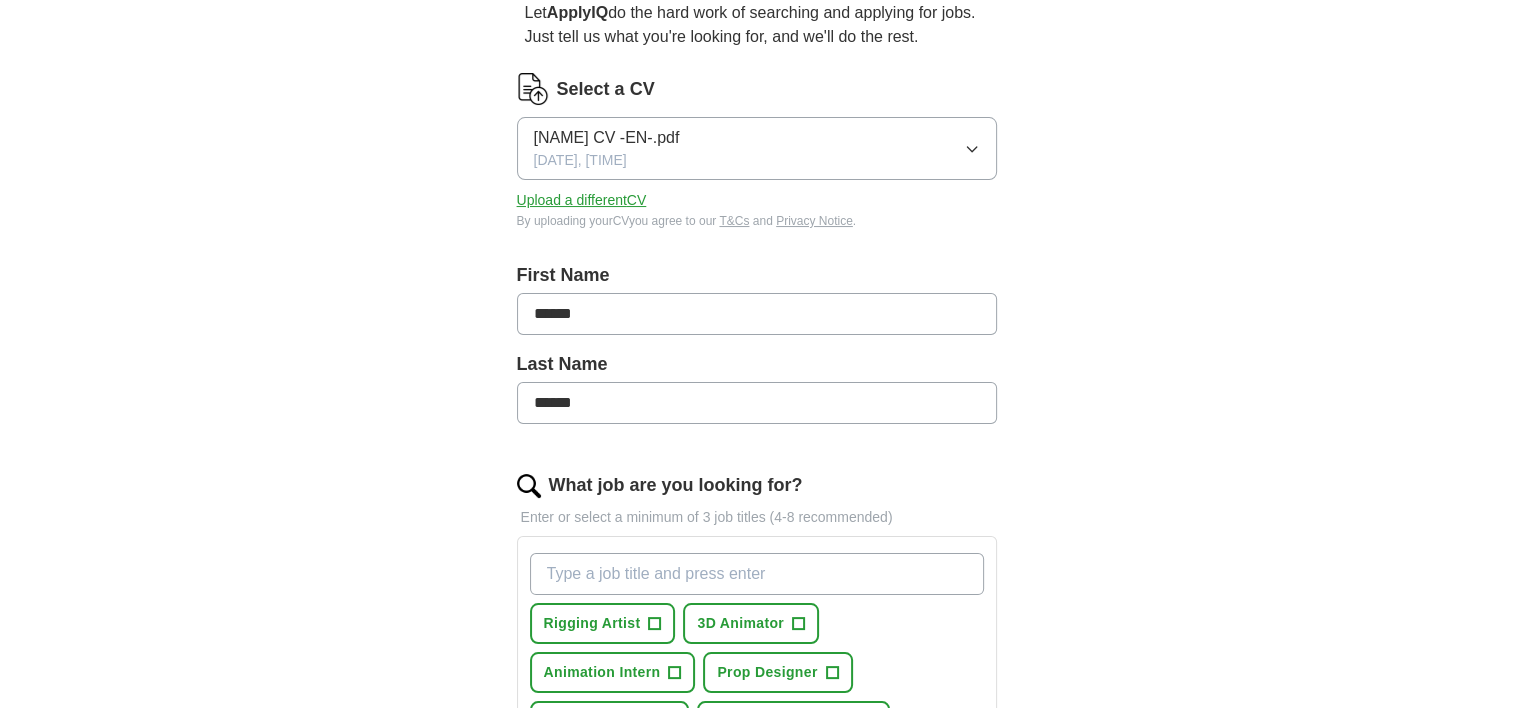 click on "ApplyIQ Let  ApplyIQ  do the hard work of searching and applying for jobs. Just tell us what you're looking for, and we'll do the rest. Select a CV [NAME] CV -EN-.pdf [DATE], [TIME] Upload a different  CV By uploading your  CV  you agree to our   T&Cs   and   Privacy Notice . First Name ****** Last Name ****** What job are you looking for? Enter or select a minimum of 3 job titles (4-8 recommended) Rigging Artist + 3D Animator + Animation Intern + Prop Designer + Character Artist + Junior 3D Generalist + Visual Effects Artist + Game Asset Artist + 3D Modeller + Select all Where do you want to work? 25 mile radius What's your minimum salary? At least  £ -   per year £ 20 k £ 100 k+ Start applying for jobs By registering, you consent to us applying to suitable jobs for you" at bounding box center (757, 638) 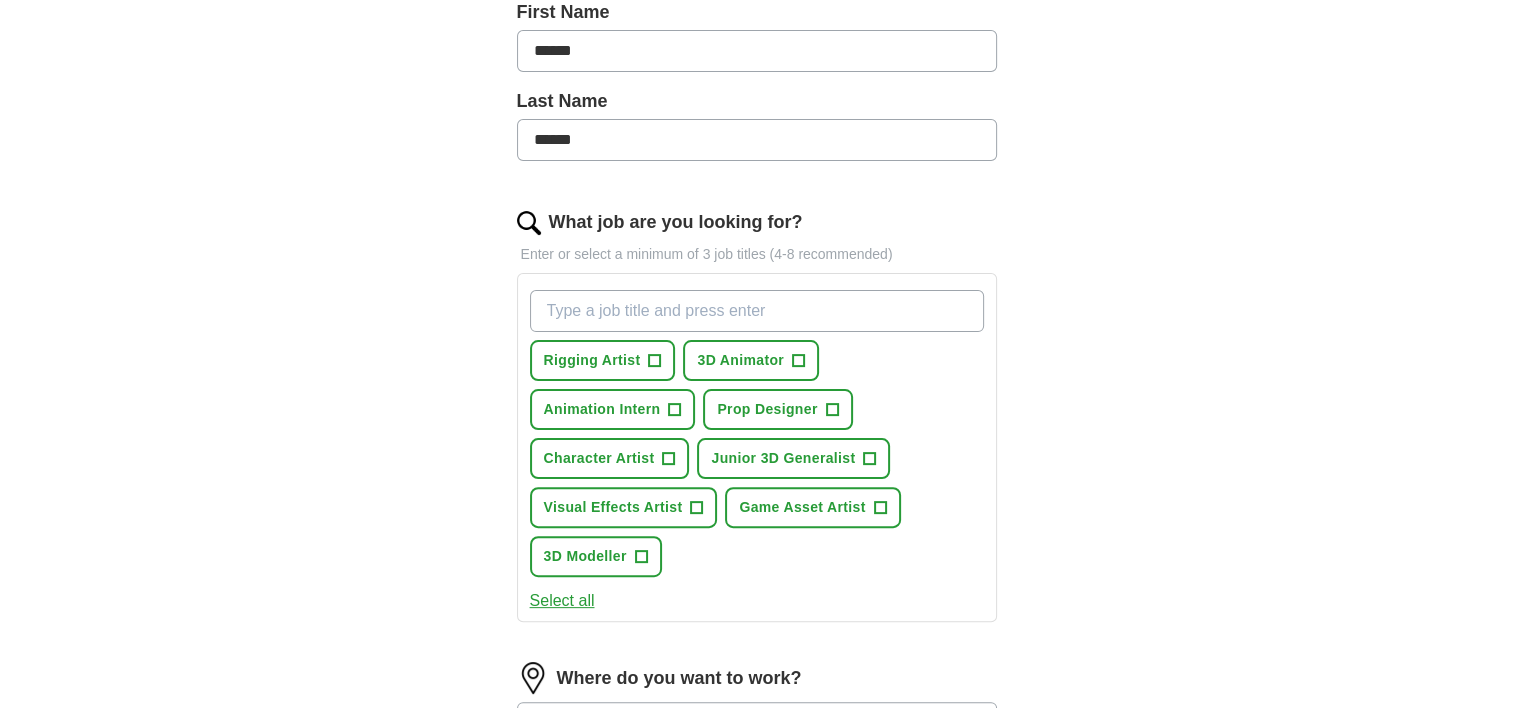scroll, scrollTop: 500, scrollLeft: 0, axis: vertical 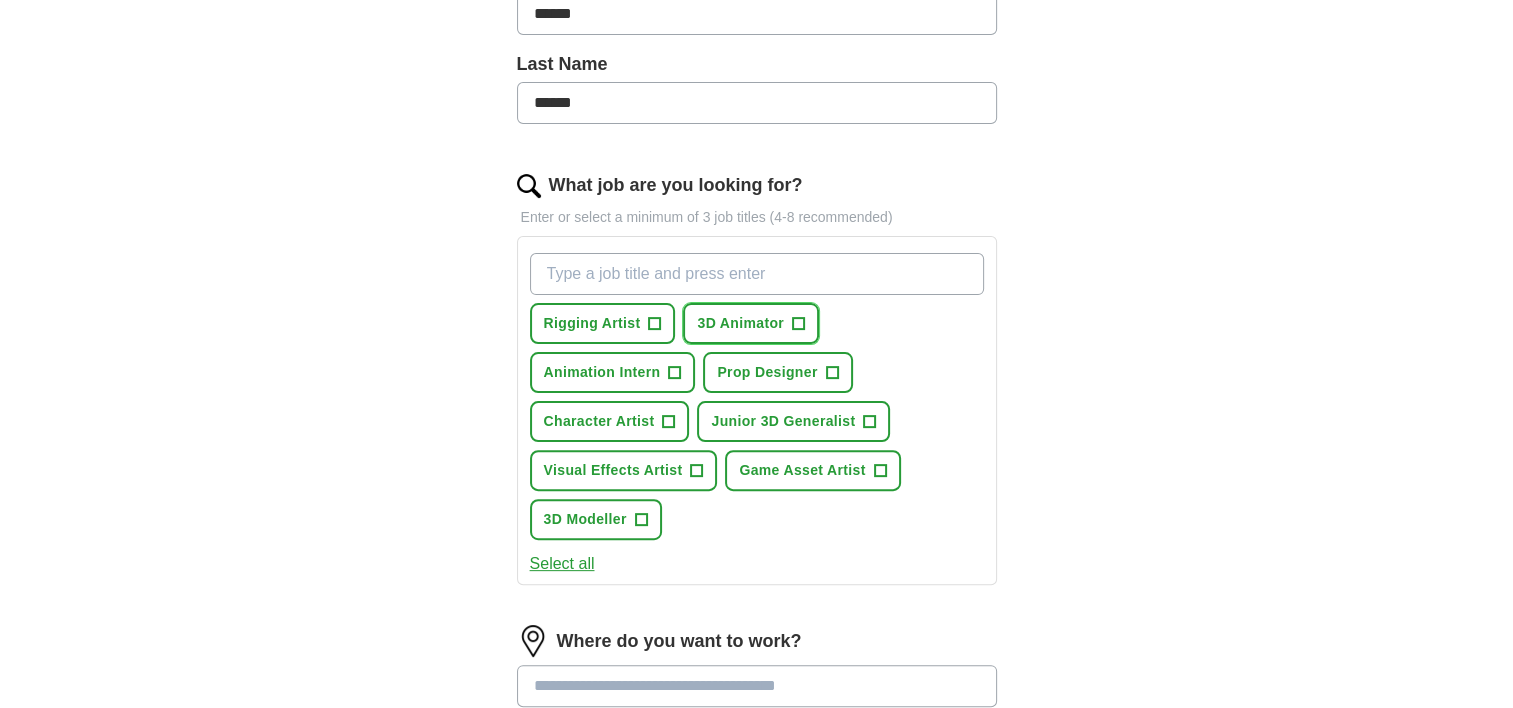 click on "+" at bounding box center (799, 324) 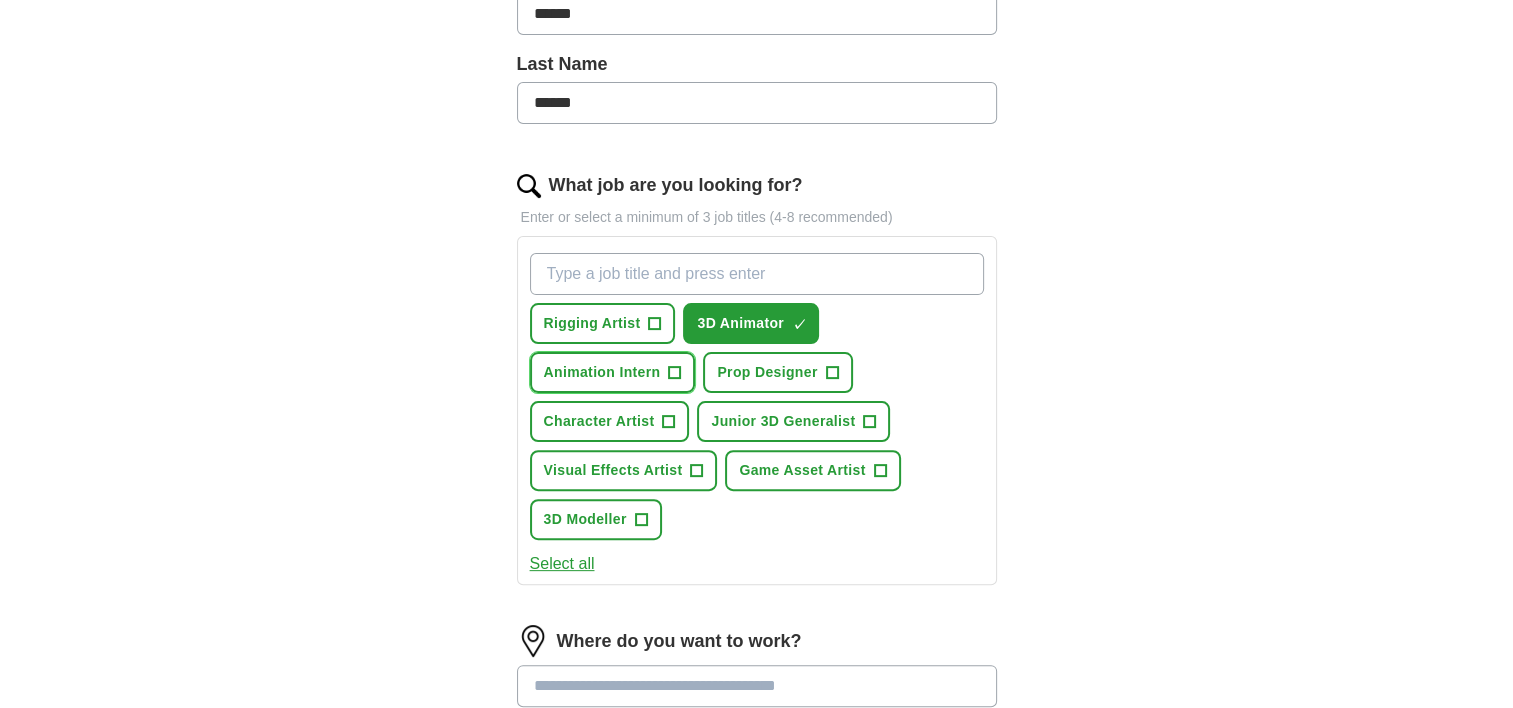 click on "+" at bounding box center (674, 372) 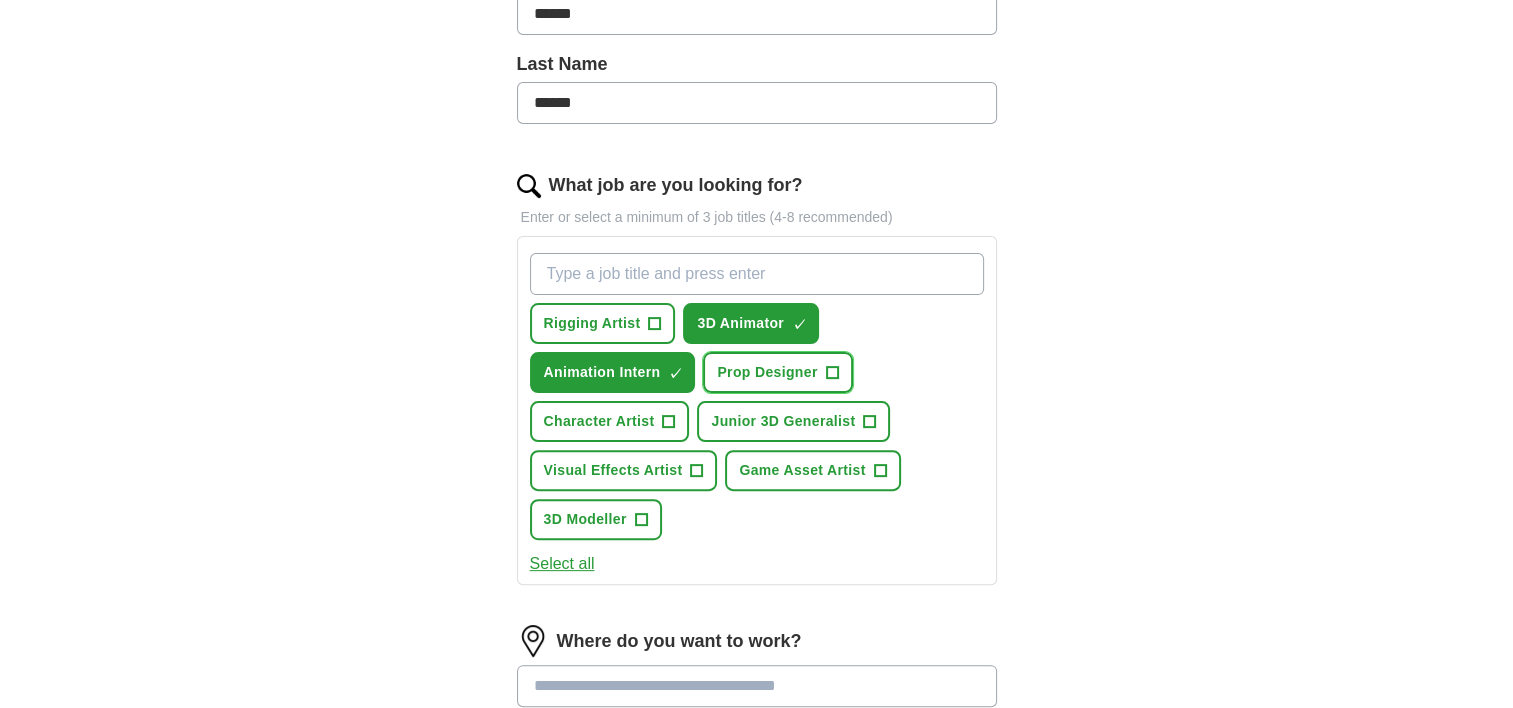 click on "Prop Designer +" at bounding box center [777, 372] 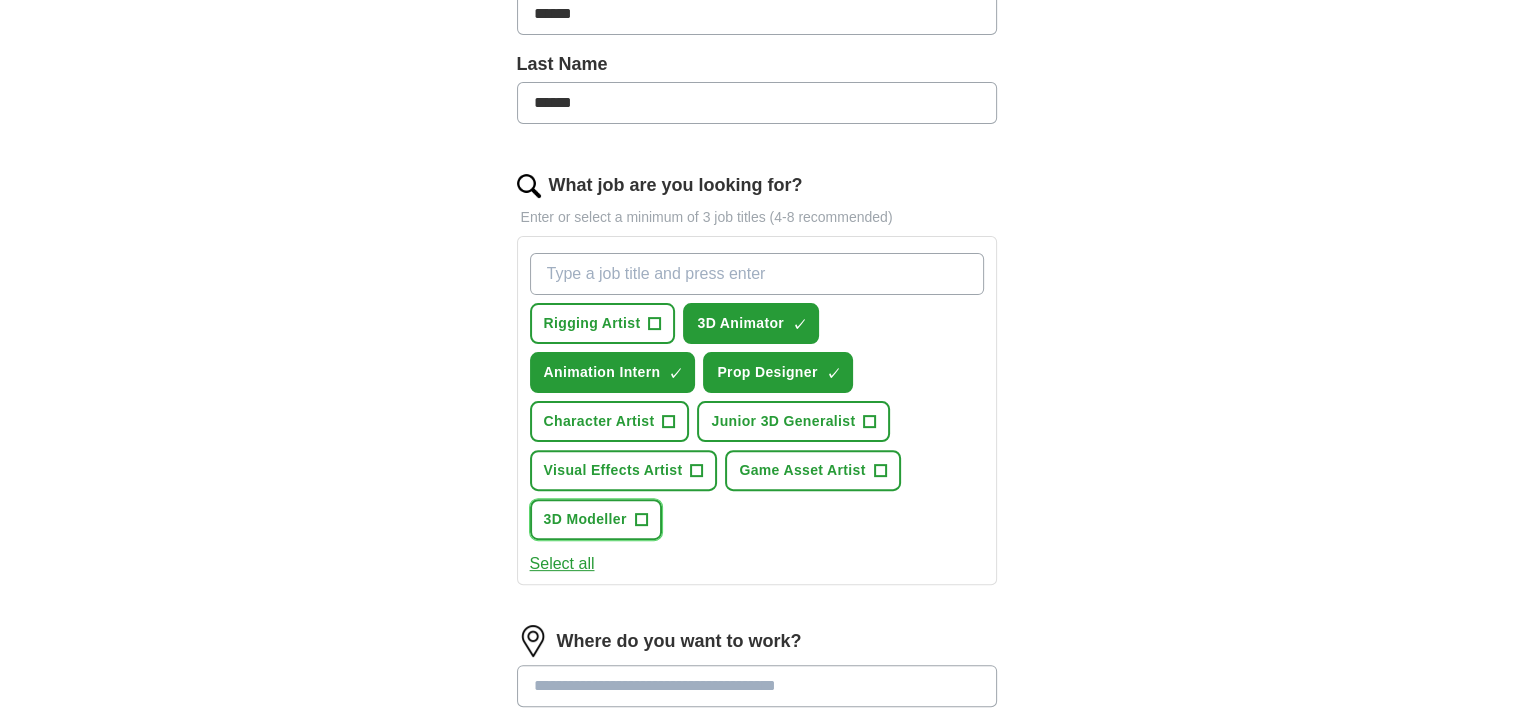 click on "3D Modeller" at bounding box center [585, 519] 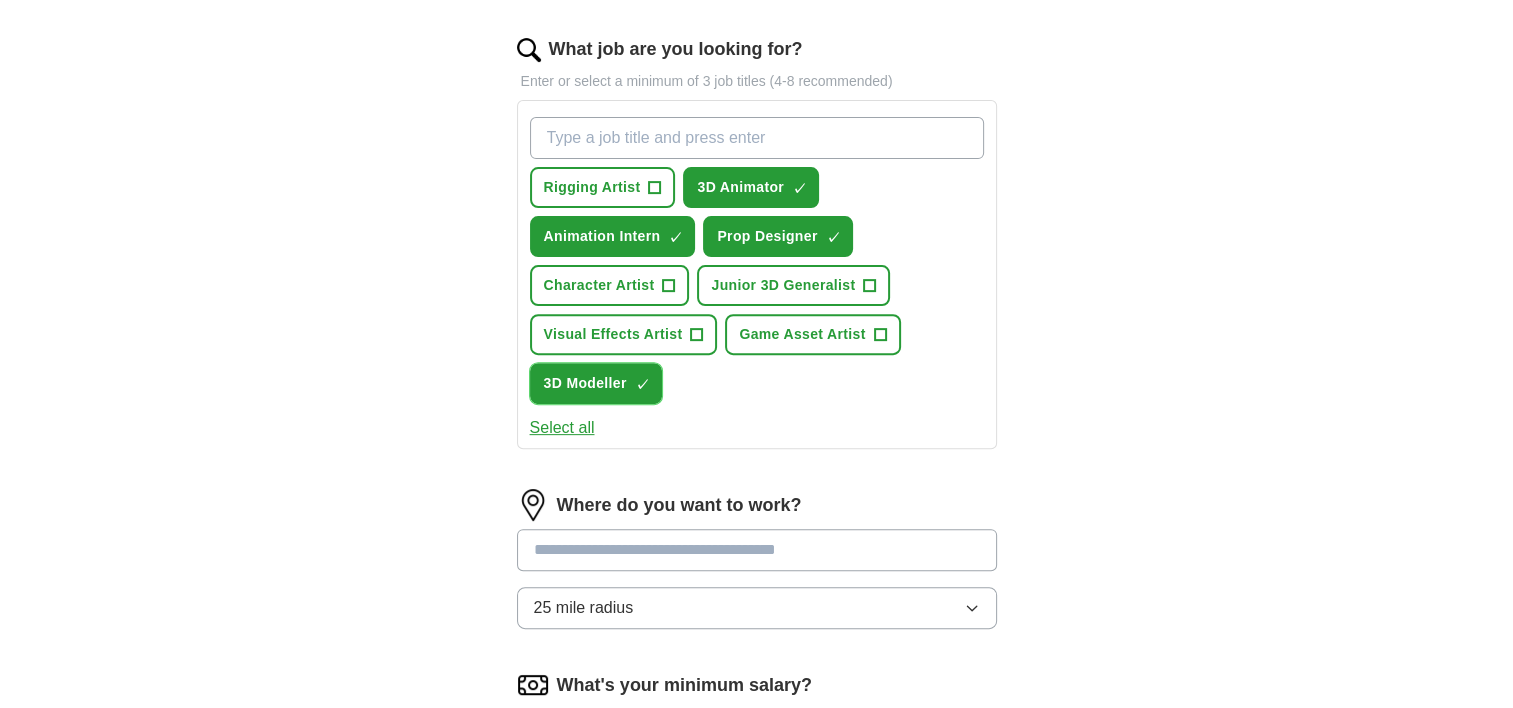 scroll, scrollTop: 700, scrollLeft: 0, axis: vertical 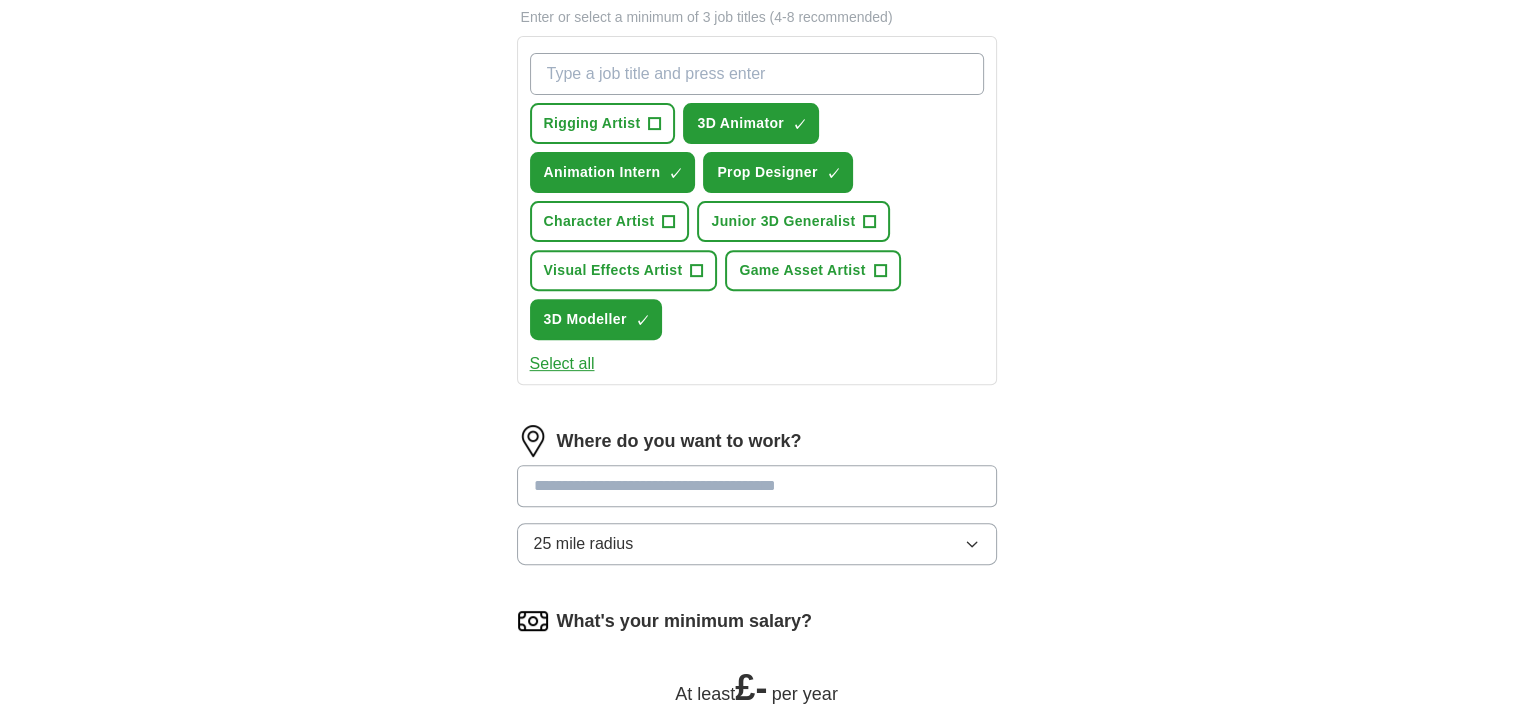 click on "Select all" at bounding box center [562, 364] 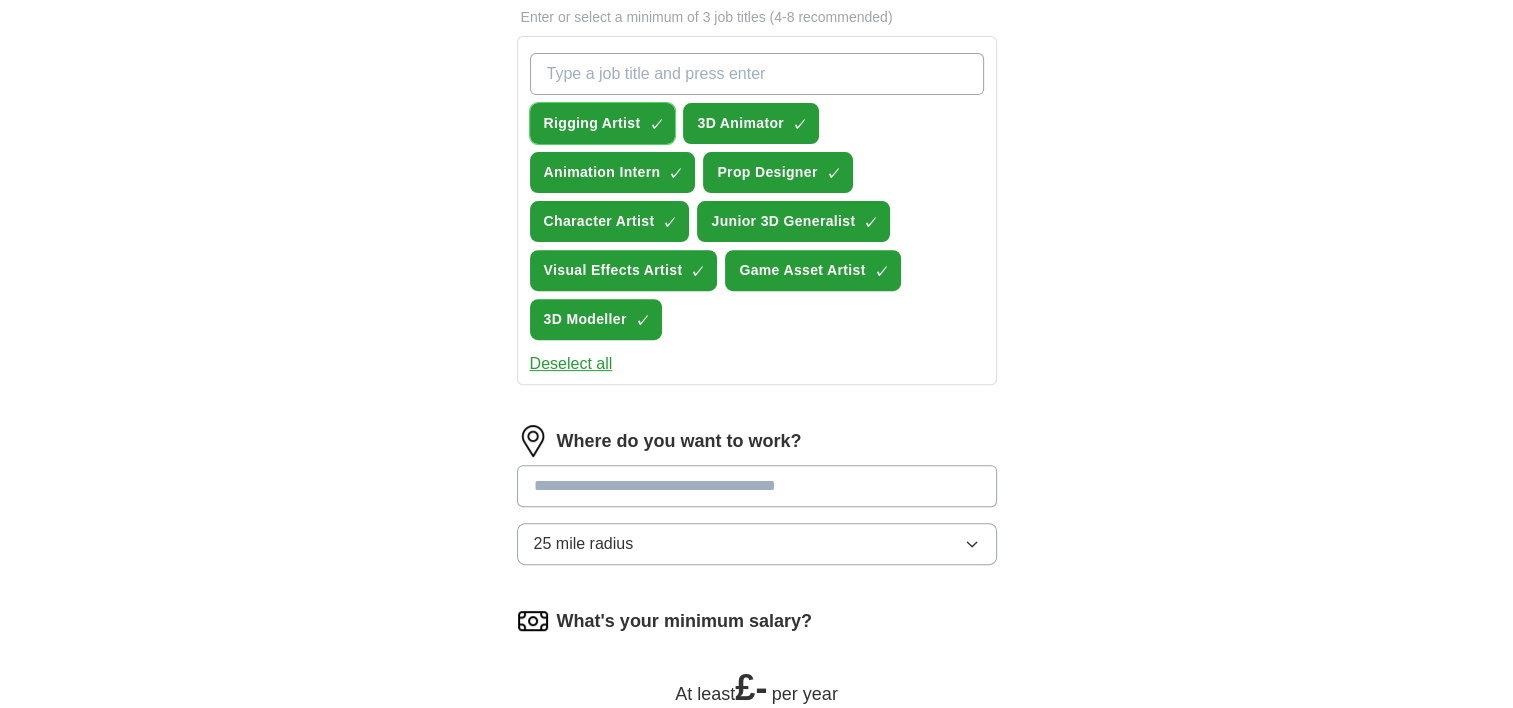 click on "Rigging Artist" at bounding box center [592, 123] 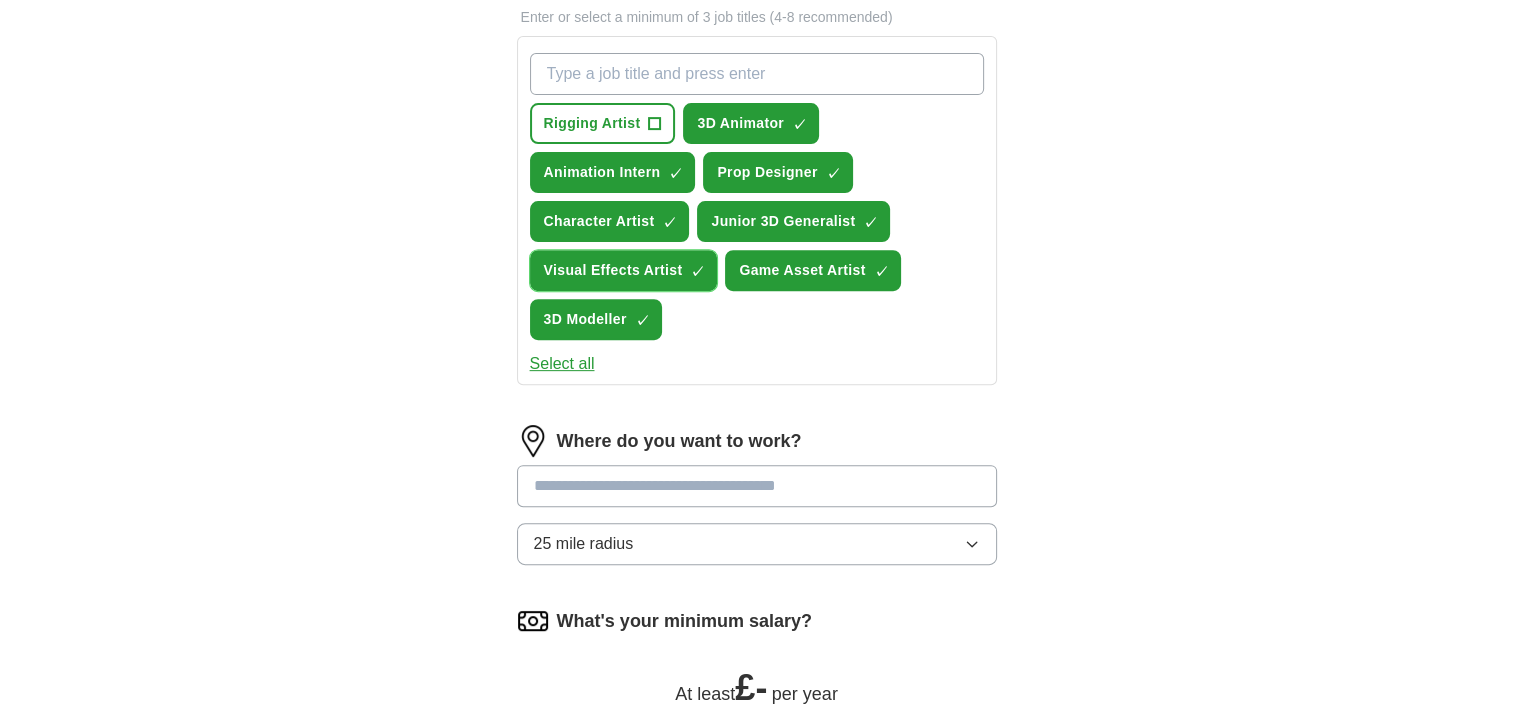 click on "Visual Effects Artist" at bounding box center (613, 270) 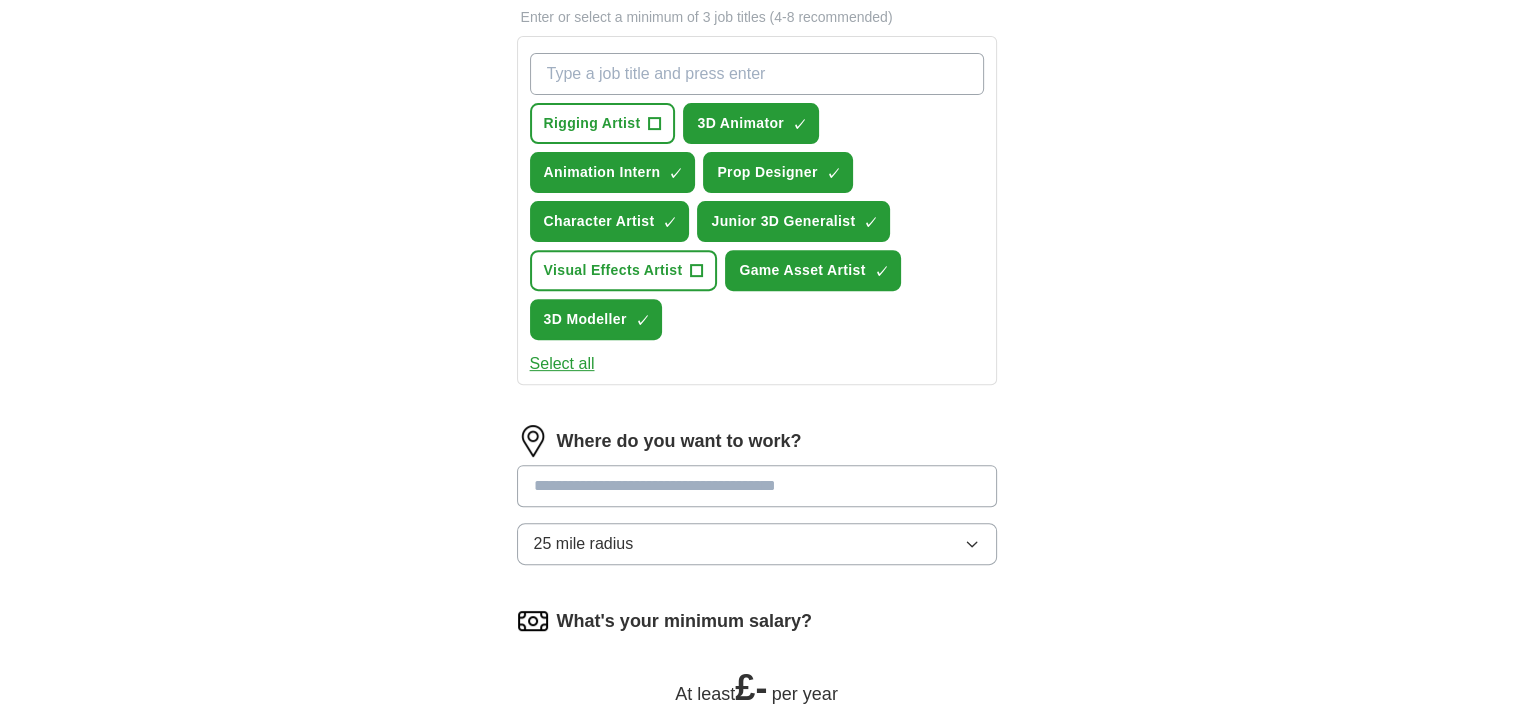 click on "ApplyIQ Let  ApplyIQ  do the hard work of searching and applying for jobs. Just tell us what you're looking for, and we'll do the rest. Select a CV [NAME] CV -EN-.pdf [DATE], [TIME] Upload a different  CV By uploading your  CV  you agree to our   T&Cs   and   Privacy Notice . First Name ****** Last Name ****** What job are you looking for? Enter or select a minimum of 3 job titles (4-8 recommended) Rigging Artist + 3D Animator ✓ × Animation Intern ✓ × Prop Designer ✓ × Character Artist ✓ × Junior 3D Generalist ✓ × Visual Effects Artist + Game Asset Artist ✓ × 3D Modeller ✓ × Select all Where do you want to work? 25 mile radius What's your minimum salary? At least  £ -   per year £ 20 k £ 100 k+ Start applying for jobs By registering, you consent to us applying to suitable jobs for you" at bounding box center [757, 138] 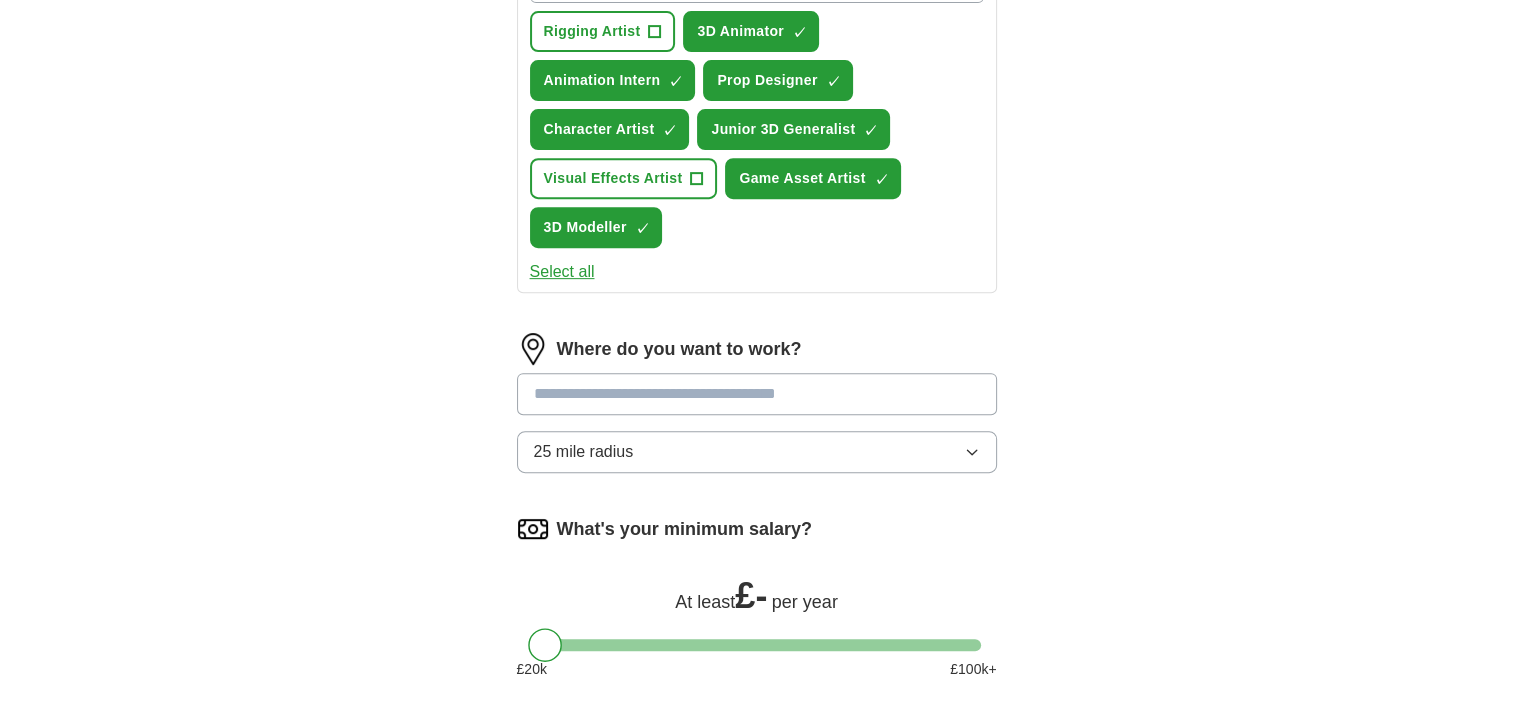 scroll, scrollTop: 800, scrollLeft: 0, axis: vertical 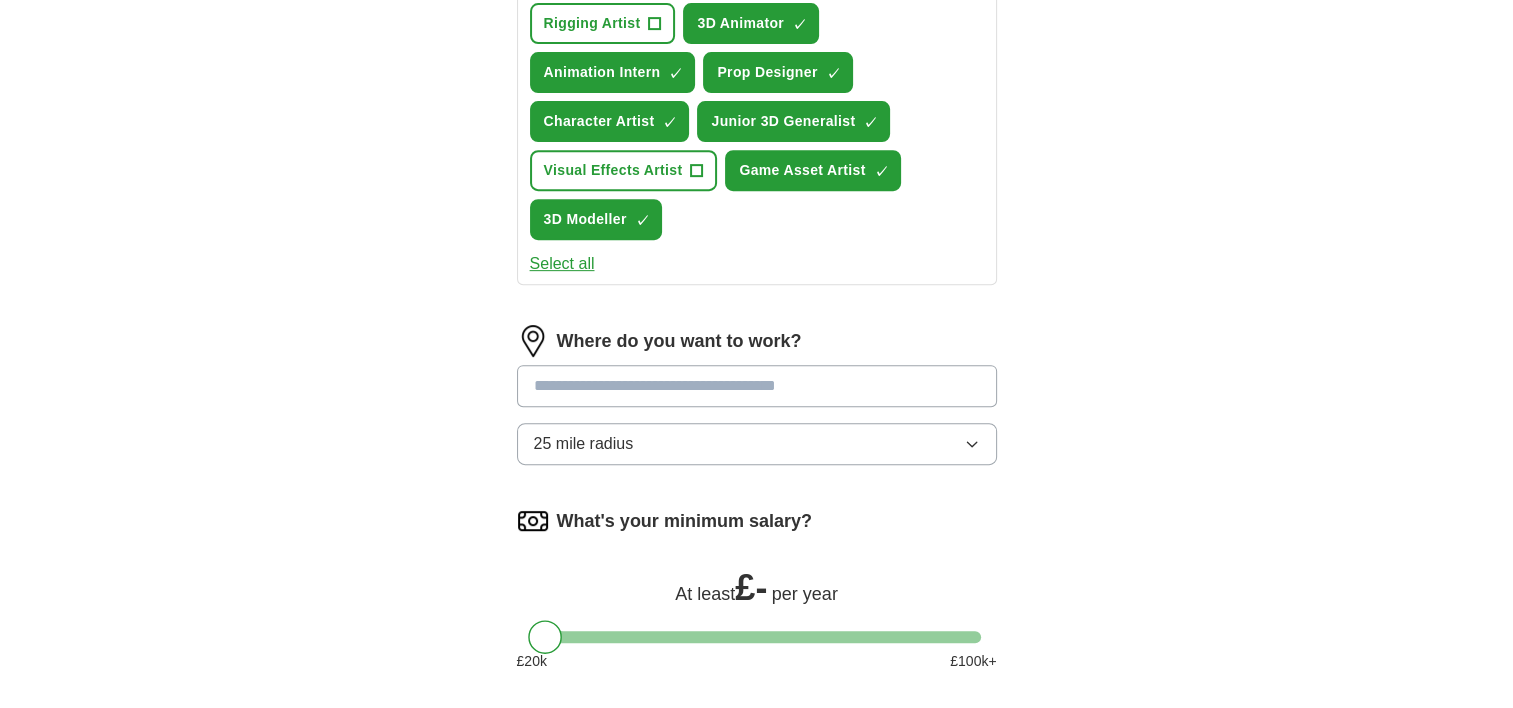 click at bounding box center (757, 386) 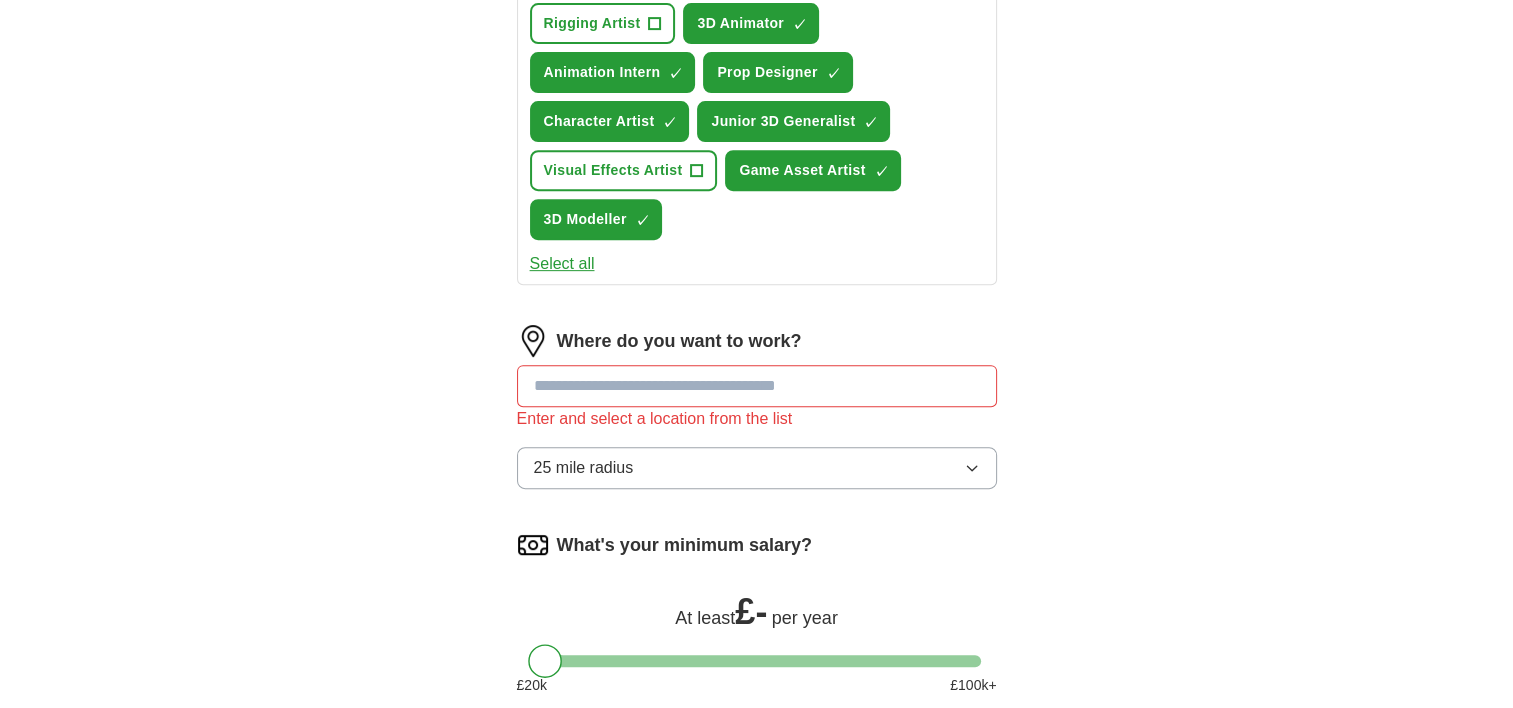 click on "25 mile radius" at bounding box center (757, 468) 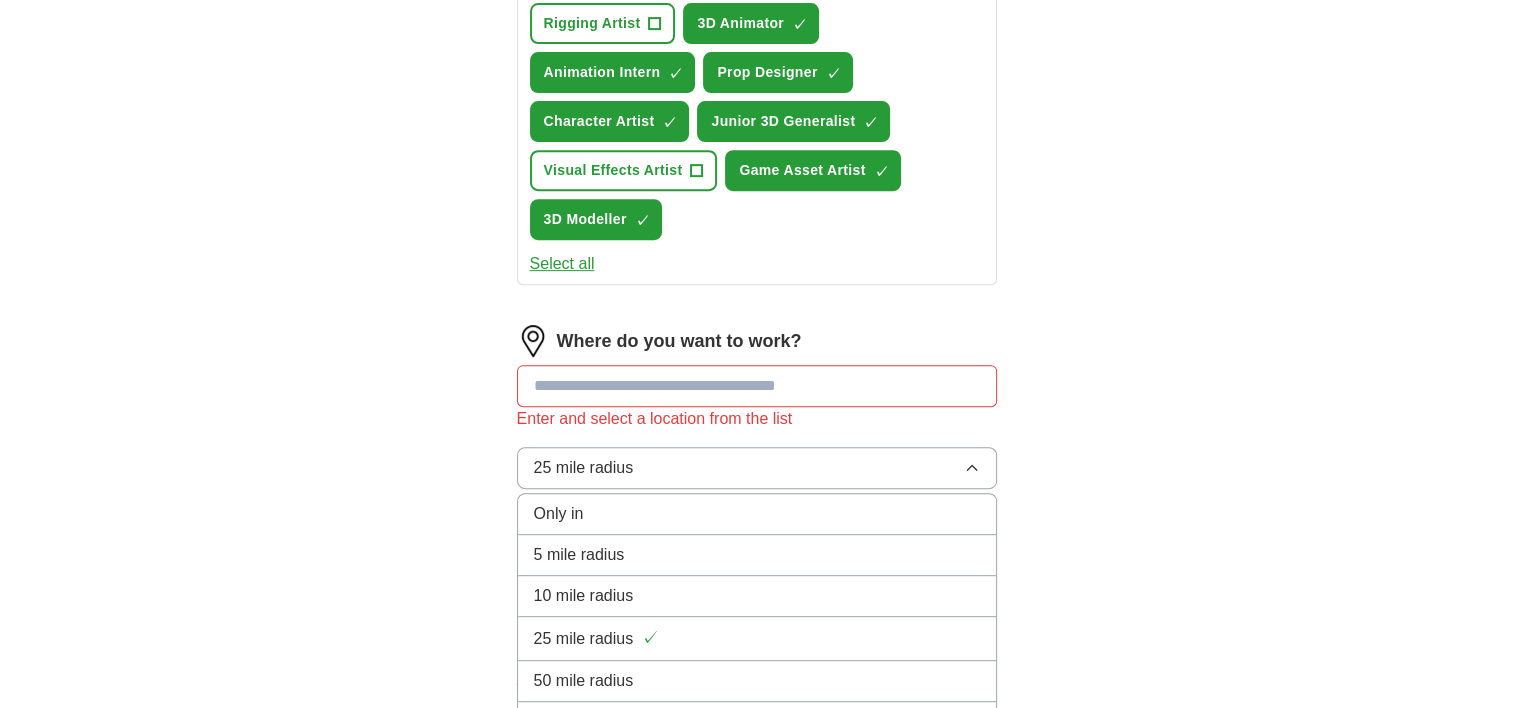 click on "25 mile radius" at bounding box center (757, 468) 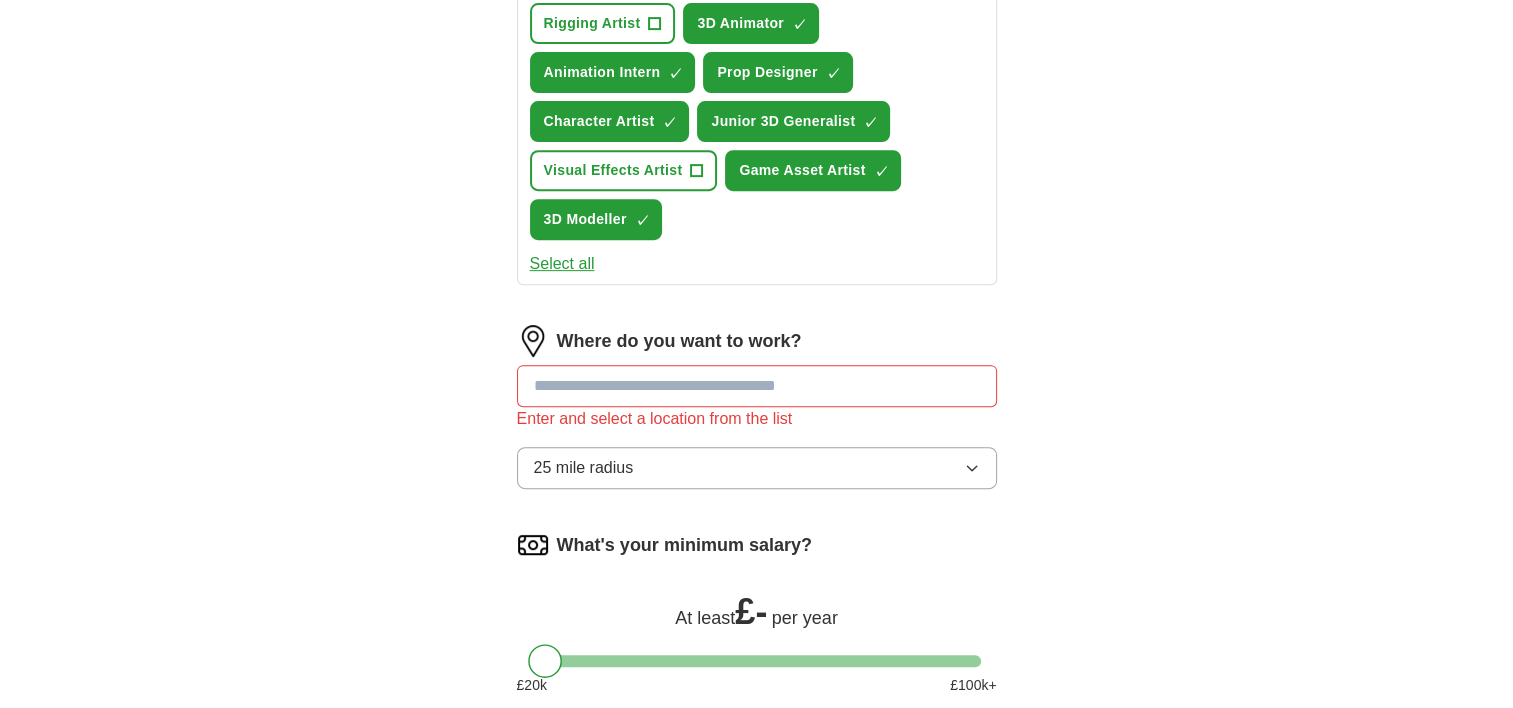 click on "ApplyIQ Let  ApplyIQ  do the hard work of searching and applying for jobs. Just tell us what you're looking for, and we'll do the rest. Select a CV [NAME] CV -EN-.pdf [DATE], [TIME] Upload a different  CV By uploading your  CV  you agree to our   T&Cs   and   Privacy Notice . First Name ****** Last Name ****** What job are you looking for? Enter or select a minimum of 3 job titles (4-8 recommended) Rigging Artist + 3D Animator ✓ × Animation Intern ✓ × Prop Designer ✓ × Character Artist ✓ × Junior 3D Generalist ✓ × Visual Effects Artist + Game Asset Artist ✓ × 3D Modeller ✓ × Select all Where do you want to work? 25 mile radius What's your minimum salary? At least  £ -   per year £ 20 k £ 100 k+ Start applying for jobs By registering, you consent to us applying to suitable jobs for you" at bounding box center (757, 50) 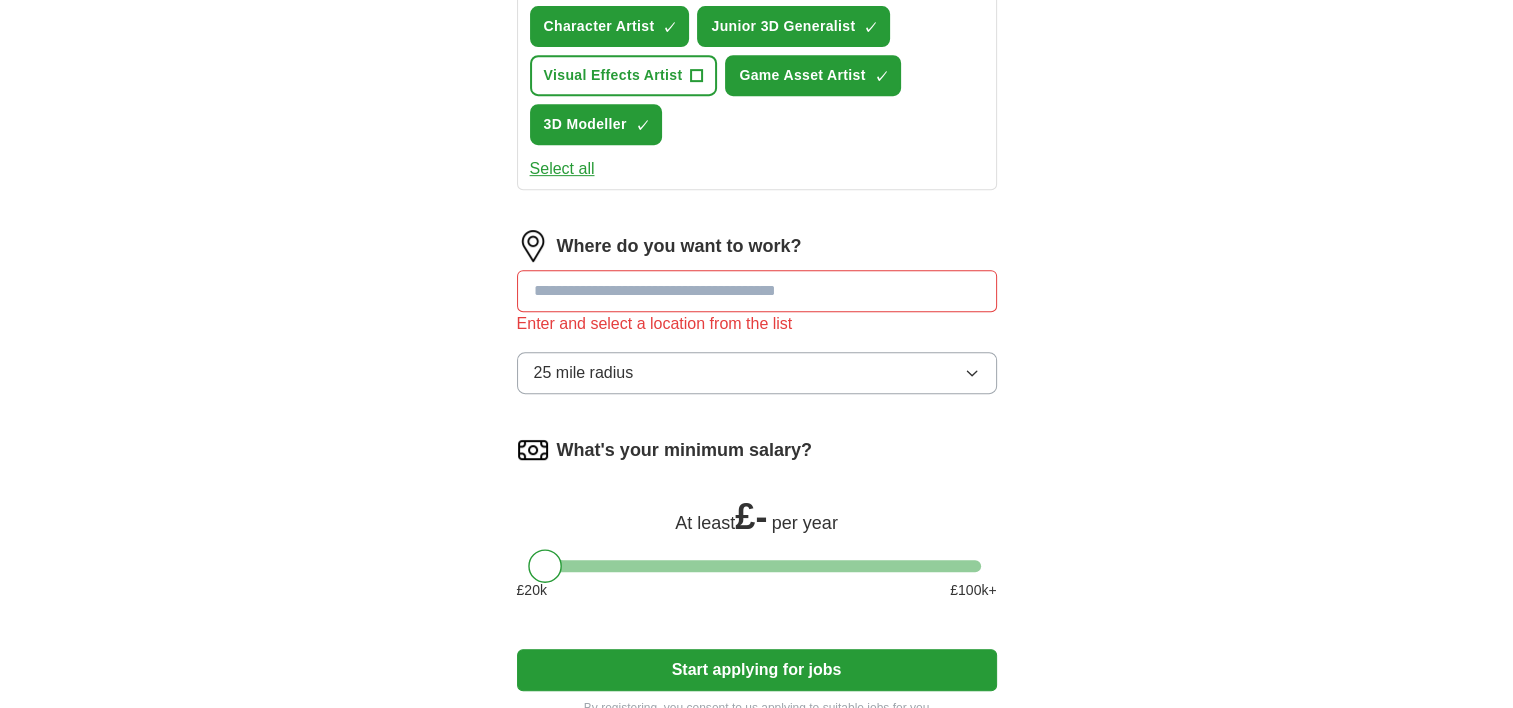 scroll, scrollTop: 900, scrollLeft: 0, axis: vertical 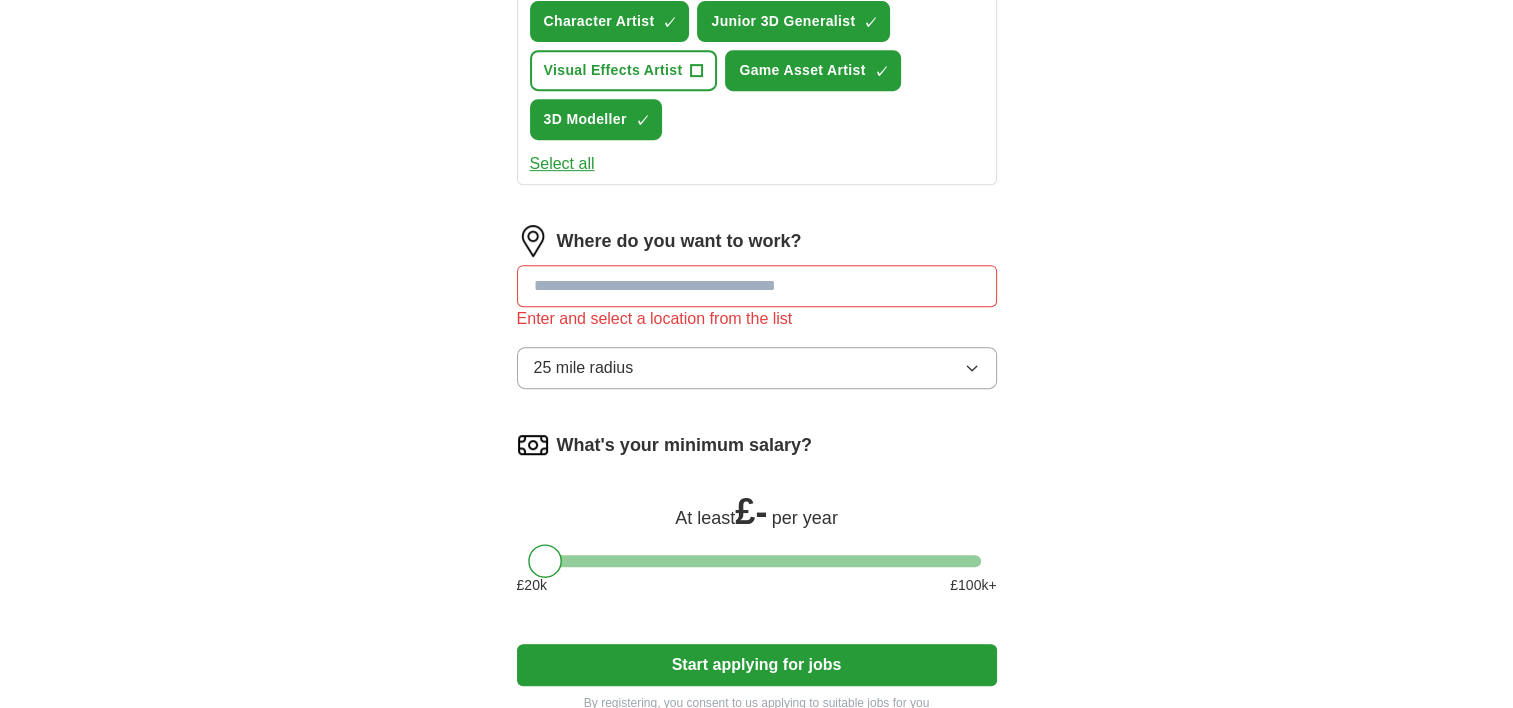 click at bounding box center (757, 286) 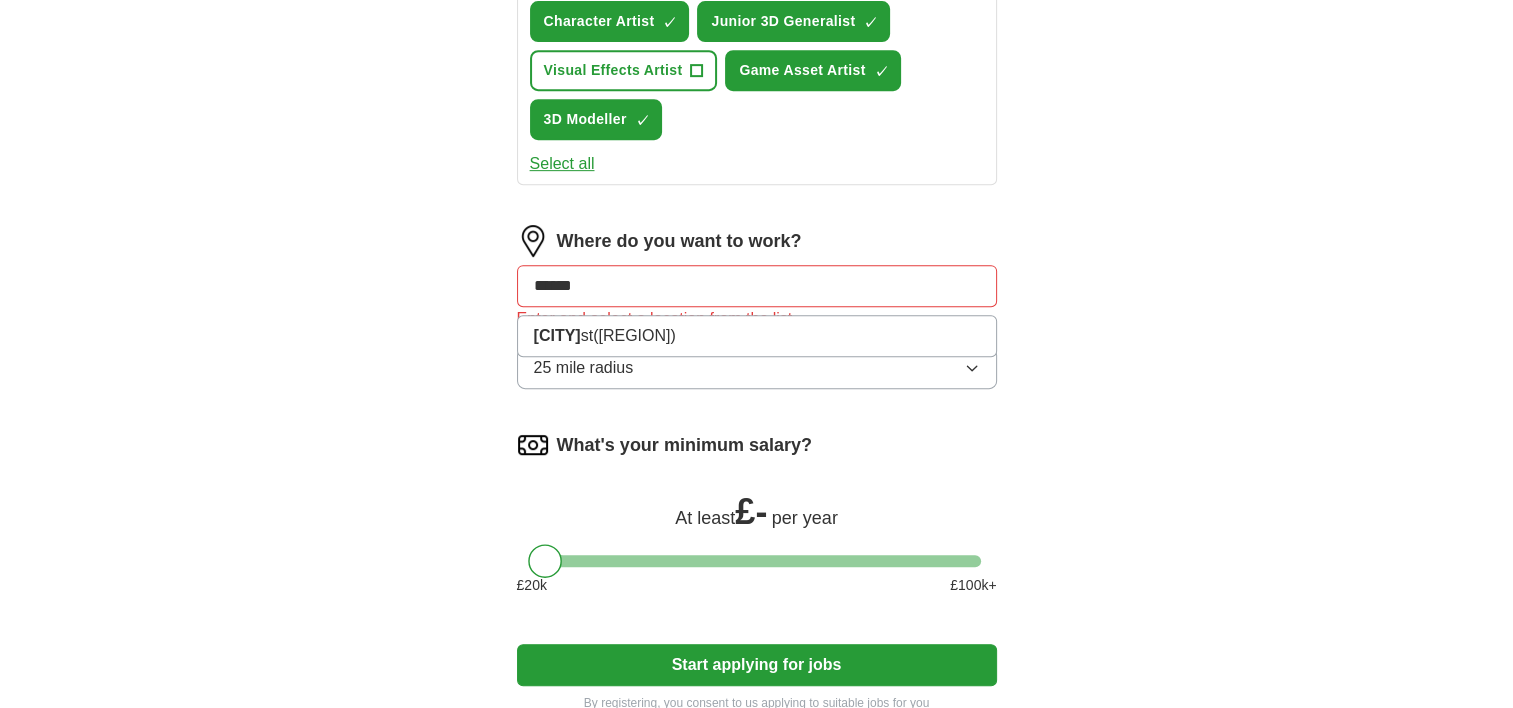 type on "*******" 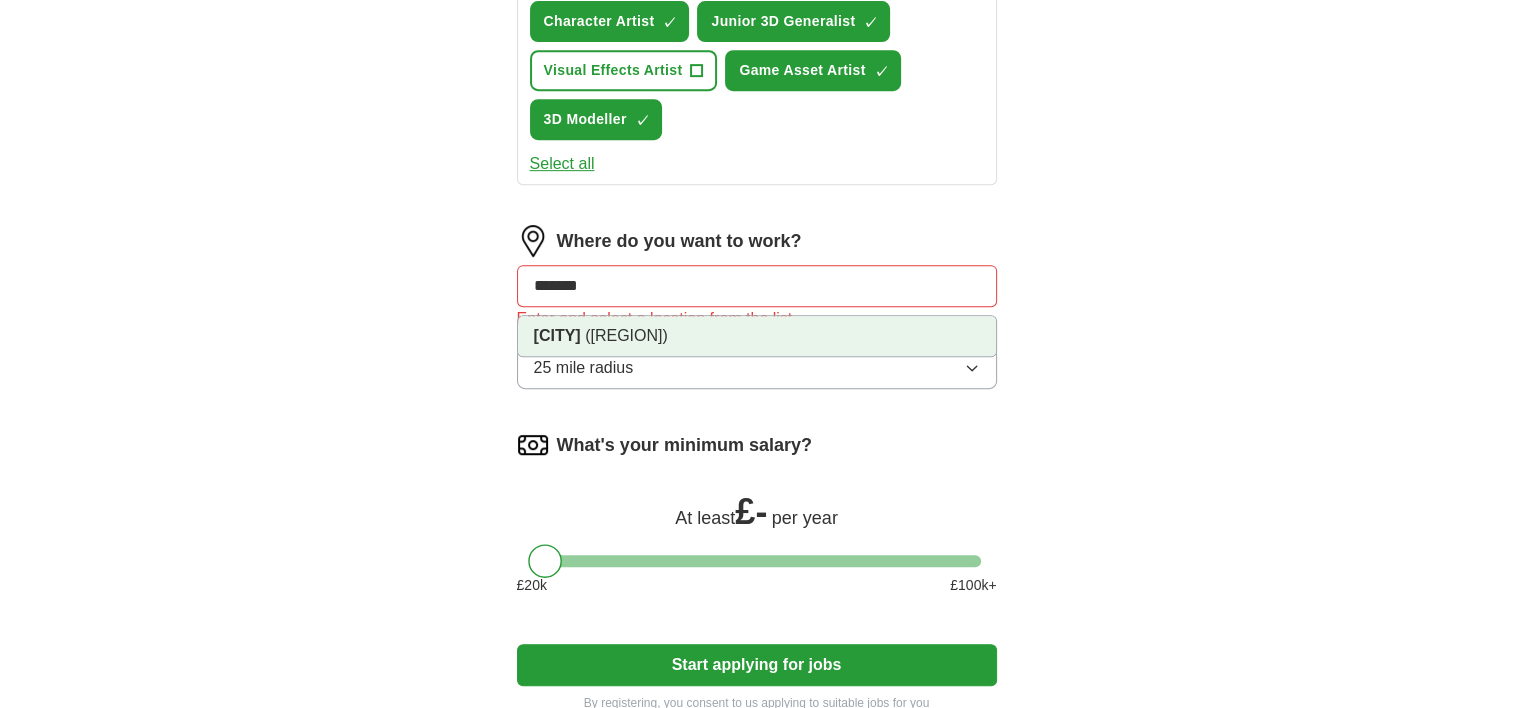 click on "([REGION])" at bounding box center [626, 335] 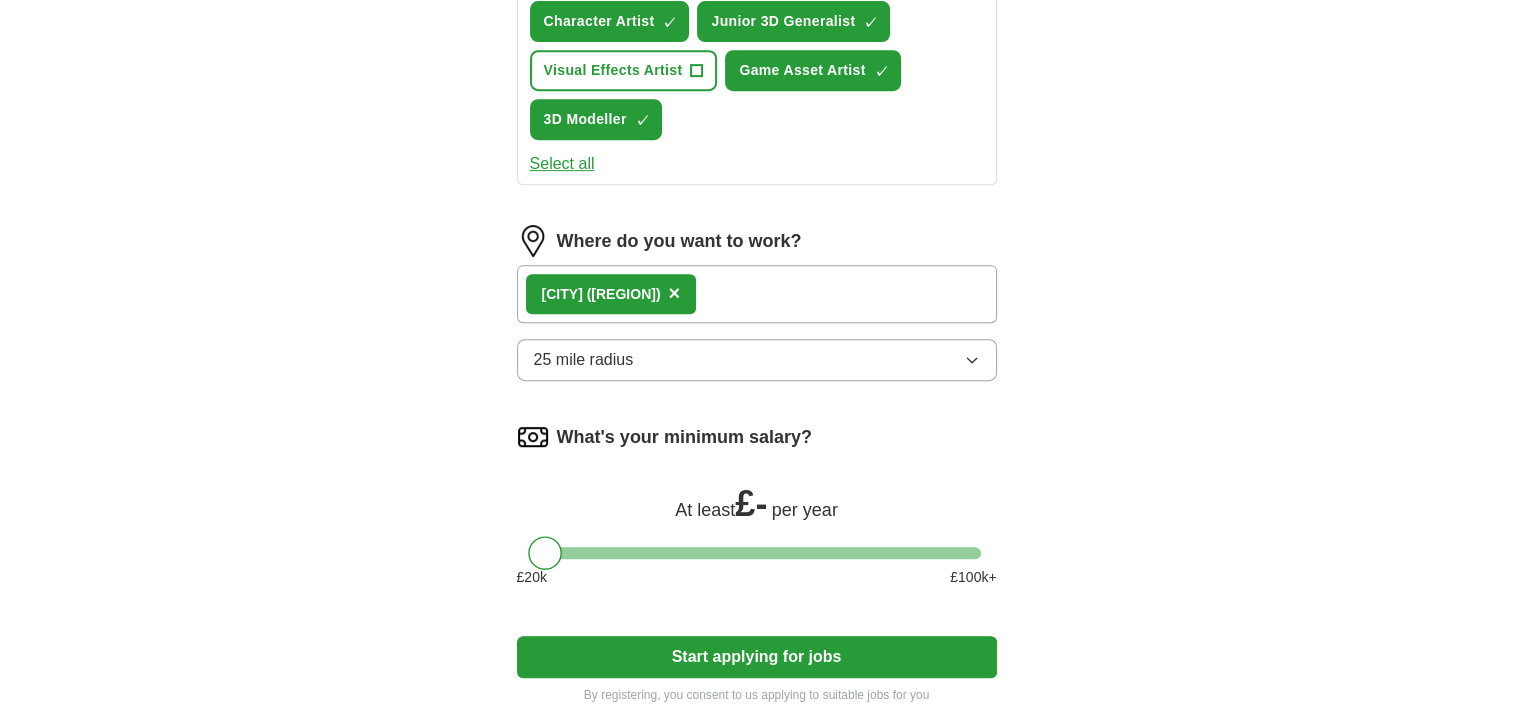 click on "Let  ApplyIQ  do the hard work of searching and applying for jobs. Just tell us what you're looking for, and we'll do the rest. Select a CV [NAME] CV -EN-.pdf [DATE], [TIME] Upload a different  CV By uploading your  CV  you agree to our   T&Cs   and   Privacy Notice . First Name ****** Last Name ****** What job are you looking for? Enter or select a minimum of 3 job titles (4-8 recommended) Rigging Artist + 3D Animator ✓ × Animation Intern ✓ × Prop Designer ✓ × Character Artist ✓ × Junior 3D Generalist ✓ × Visual Effects Artist + Game Asset Artist ✓ × 3D Modeller ✓ × Select all Where do you want to work? [CITY]   ([REGION]) × 25 mile radius What's your minimum salary? At least  £ -   per year £ 20 k £ 100 k+ Start applying for jobs By registering, you consent to us applying to suitable jobs for you" at bounding box center [757, -54] 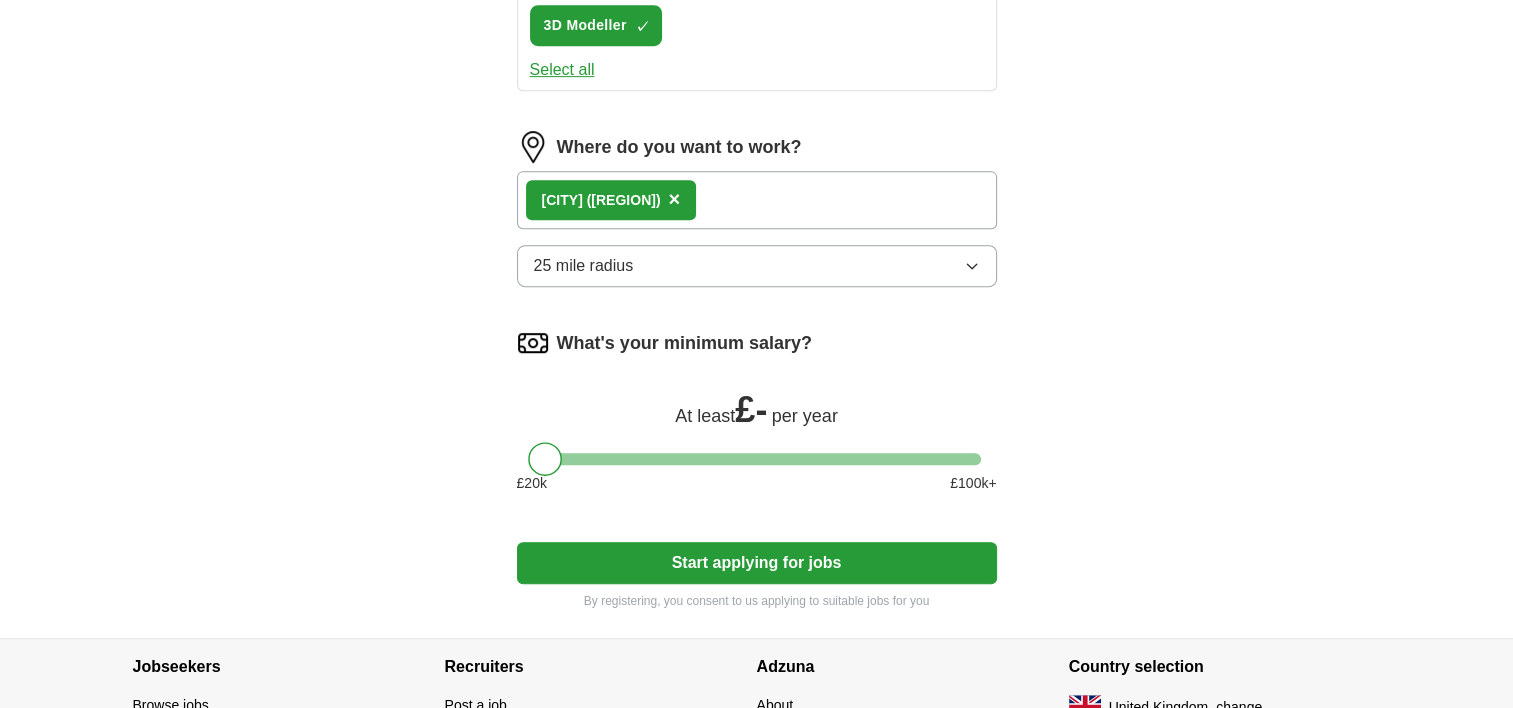 scroll, scrollTop: 1000, scrollLeft: 0, axis: vertical 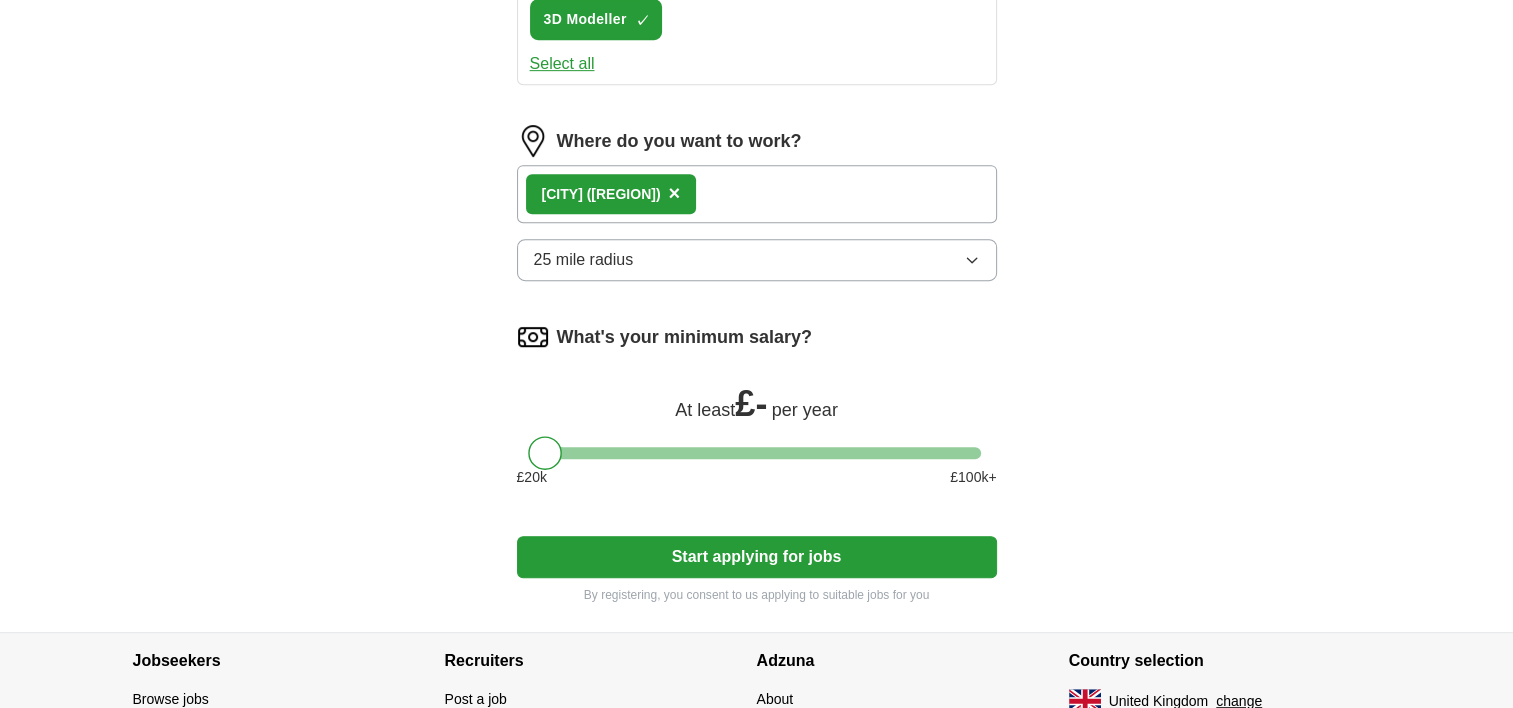 click on "25 mile radius" at bounding box center (584, 260) 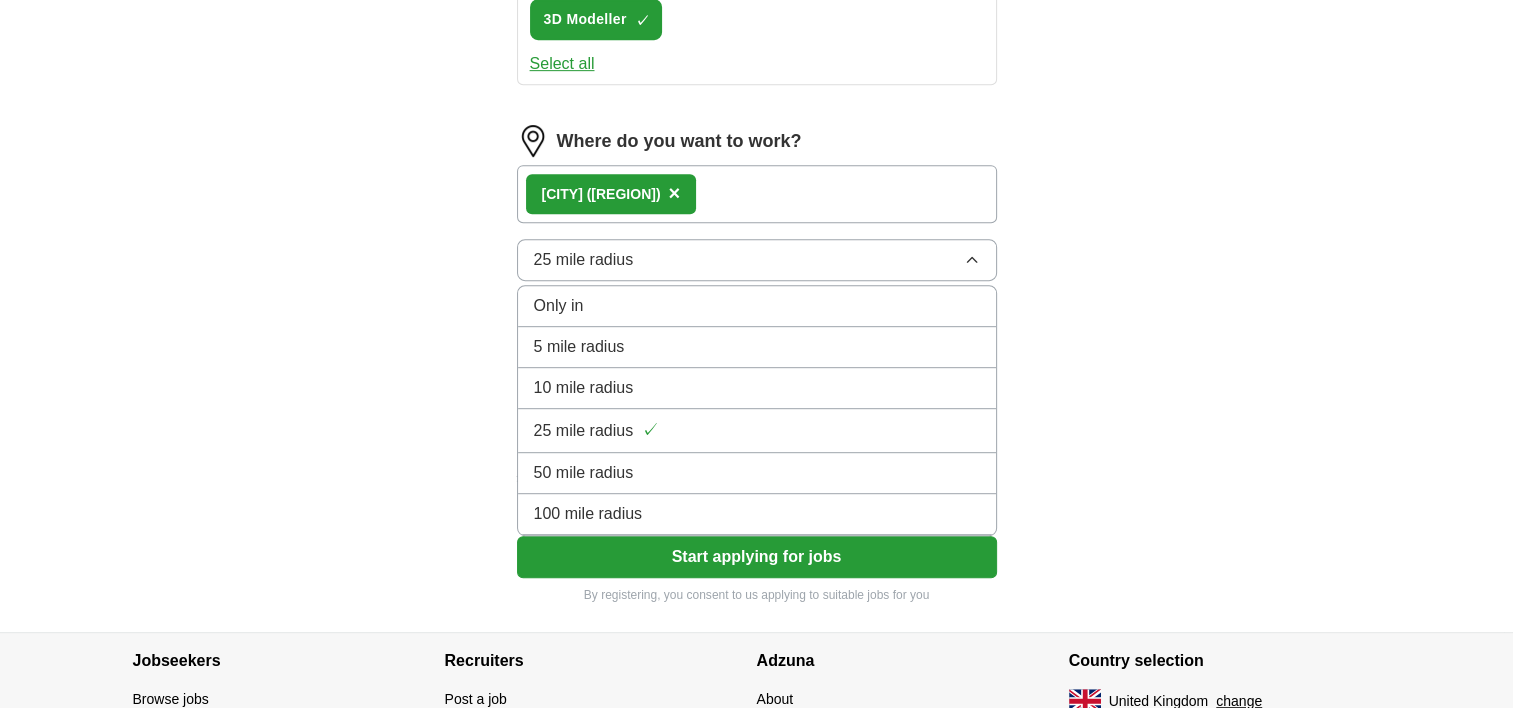 click on "25 mile radius" at bounding box center [584, 260] 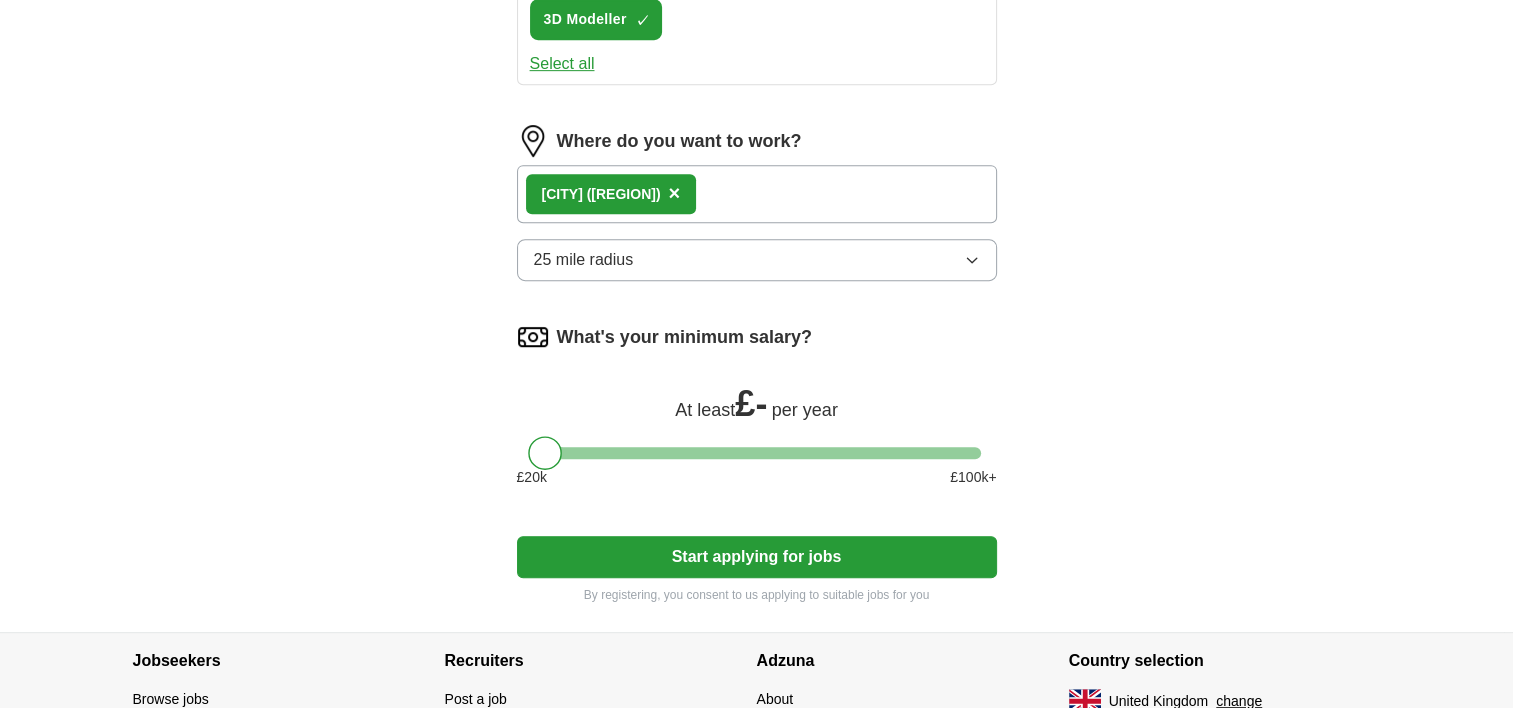 click on "Let  ApplyIQ  do the hard work of searching and applying for jobs. Just tell us what you're looking for, and we'll do the rest. Select a CV [NAME] CV -EN-.pdf [DATE], [TIME] Upload a different  CV By uploading your  CV  you agree to our   T&Cs   and   Privacy Notice . First Name ****** Last Name ****** What job are you looking for? Enter or select a minimum of 3 job titles (4-8 recommended) Rigging Artist + 3D Animator ✓ × Animation Intern ✓ × Prop Designer ✓ × Character Artist ✓ × Junior 3D Generalist ✓ × Visual Effects Artist + Game Asset Artist ✓ × 3D Modeller ✓ × Select all Where do you want to work? [CITY]   ([REGION]) × 25 mile radius What's your minimum salary? At least  £ -   per year £ 20 k £ 100 k+ Start applying for jobs By registering, you consent to us applying to suitable jobs for you" at bounding box center [757, -98] 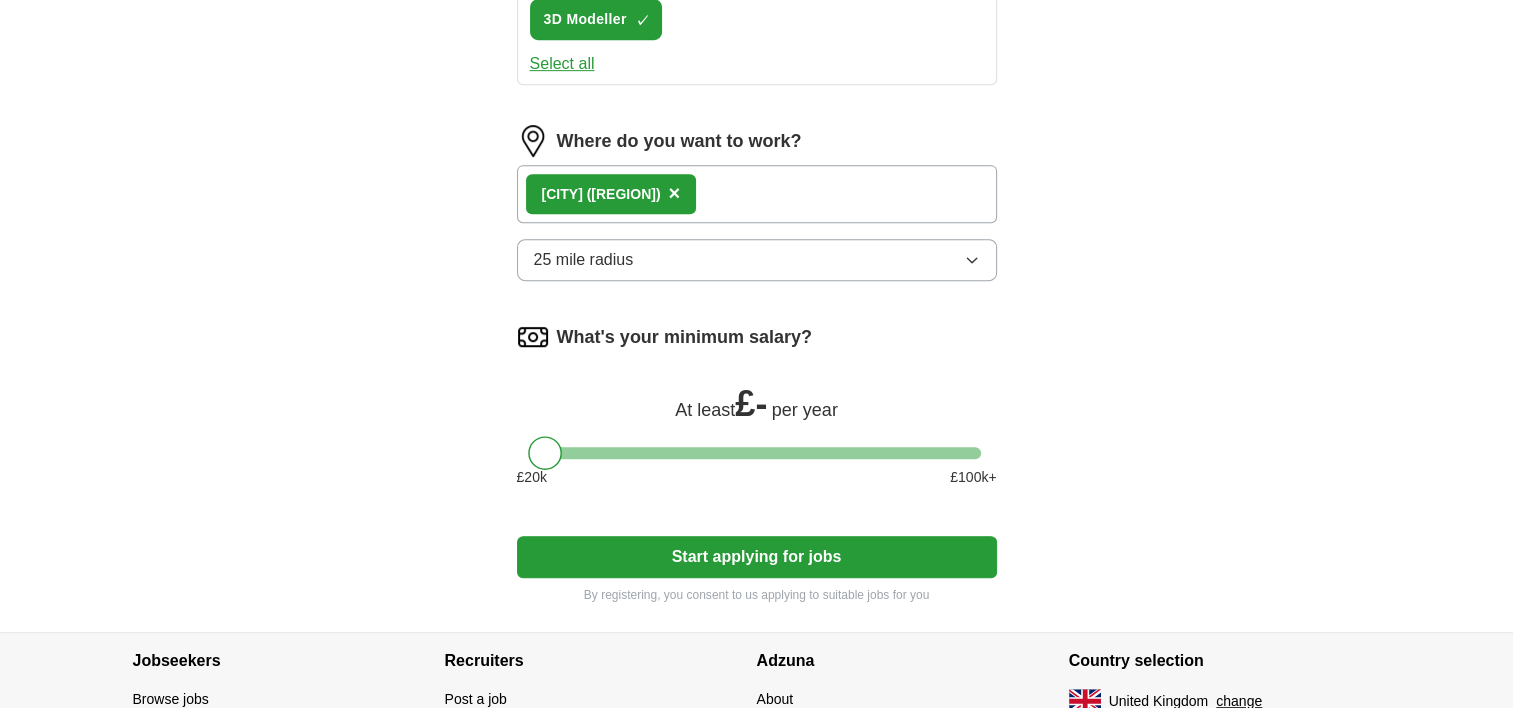 click on "25 mile radius" at bounding box center [757, 260] 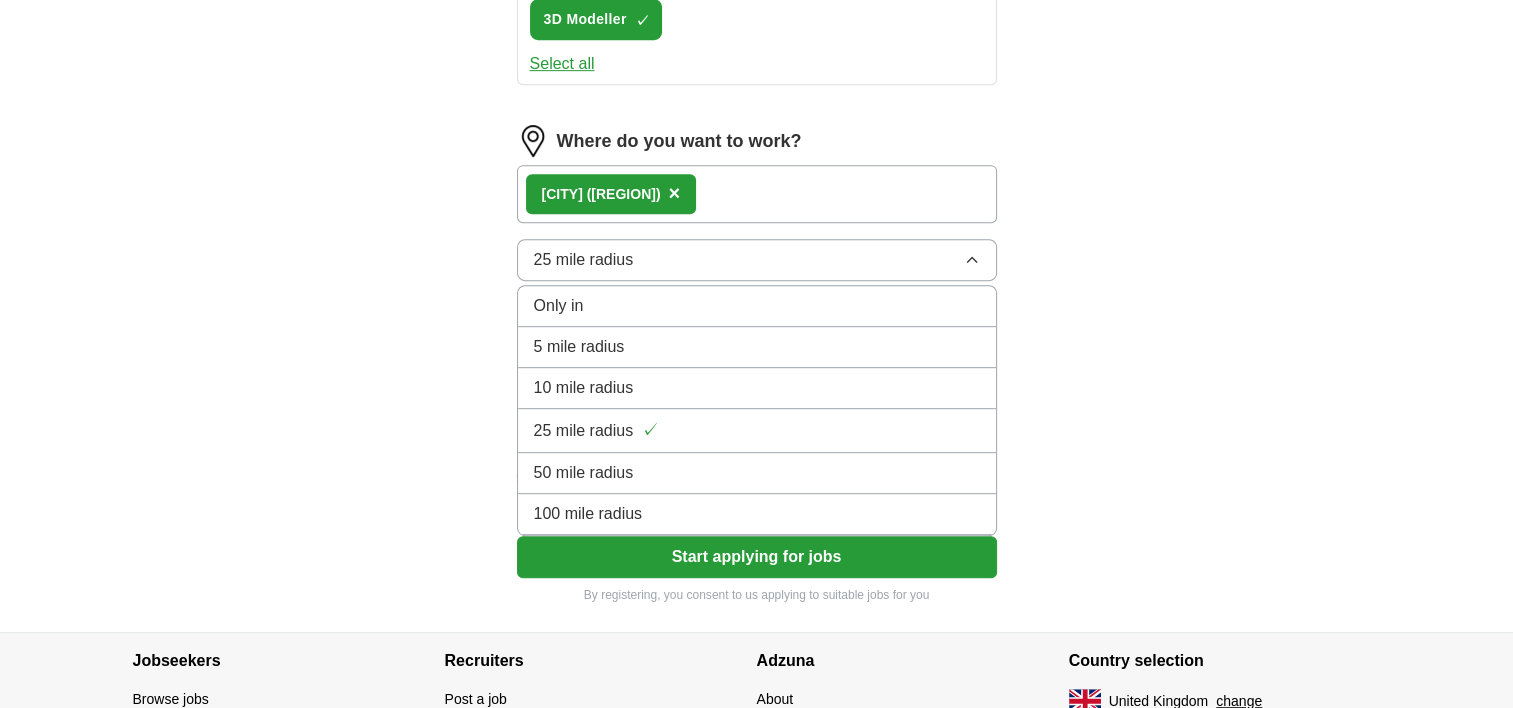 click on "25 mile radius" at bounding box center [757, 260] 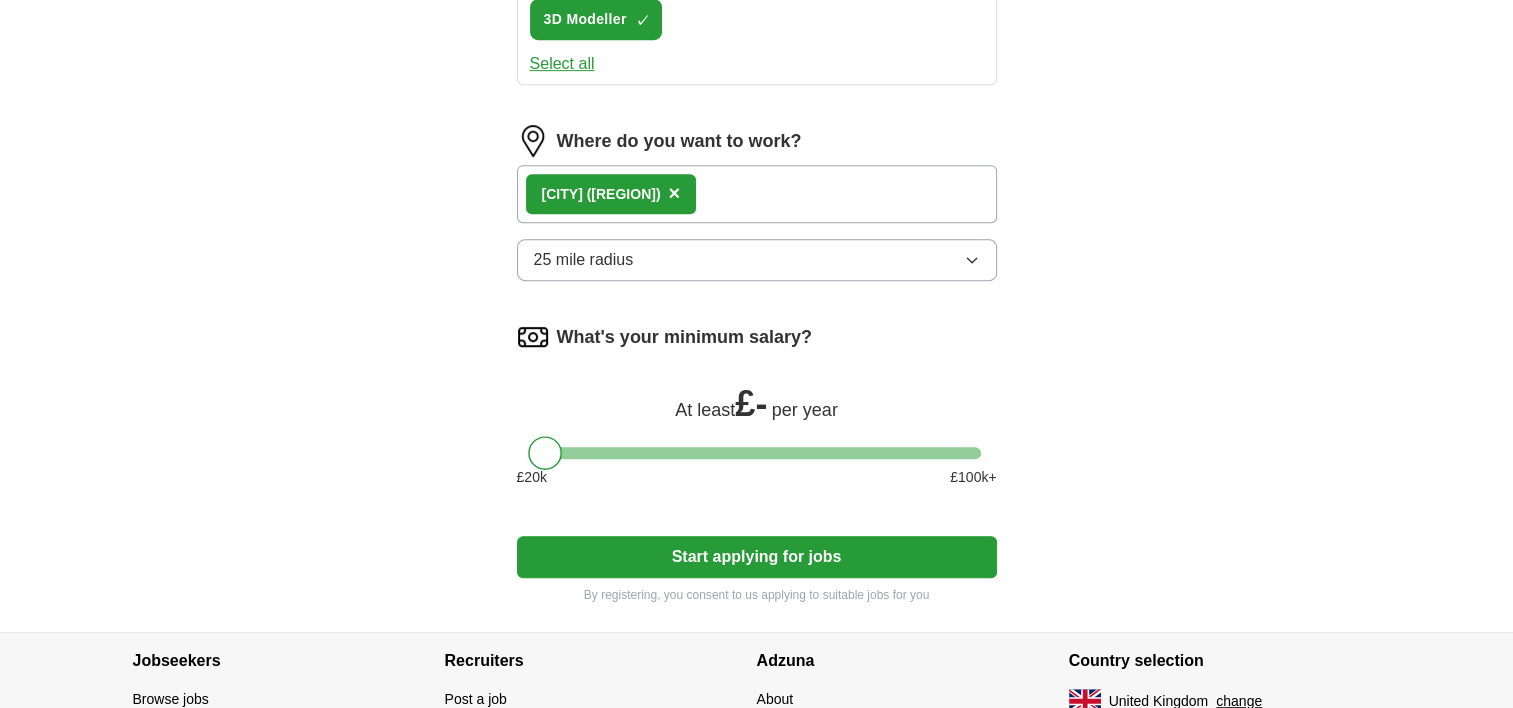 click on "Let  ApplyIQ  do the hard work of searching and applying for jobs. Just tell us what you're looking for, and we'll do the rest. Select a CV [NAME] CV -EN-.pdf [DATE], [TIME] Upload a different  CV By uploading your  CV  you agree to our   T&Cs   and   Privacy Notice . First Name ****** Last Name ****** What job are you looking for? Enter or select a minimum of 3 job titles (4-8 recommended) Rigging Artist + 3D Animator ✓ × Animation Intern ✓ × Prop Designer ✓ × Character Artist ✓ × Junior 3D Generalist ✓ × Visual Effects Artist + Game Asset Artist ✓ × 3D Modeller ✓ × Select all Where do you want to work? [CITY]   ([REGION]) × 25 mile radius What's your minimum salary? At least  £ -   per year £ 20 k £ 100 k+ Start applying for jobs By registering, you consent to us applying to suitable jobs for you" at bounding box center [757, -98] 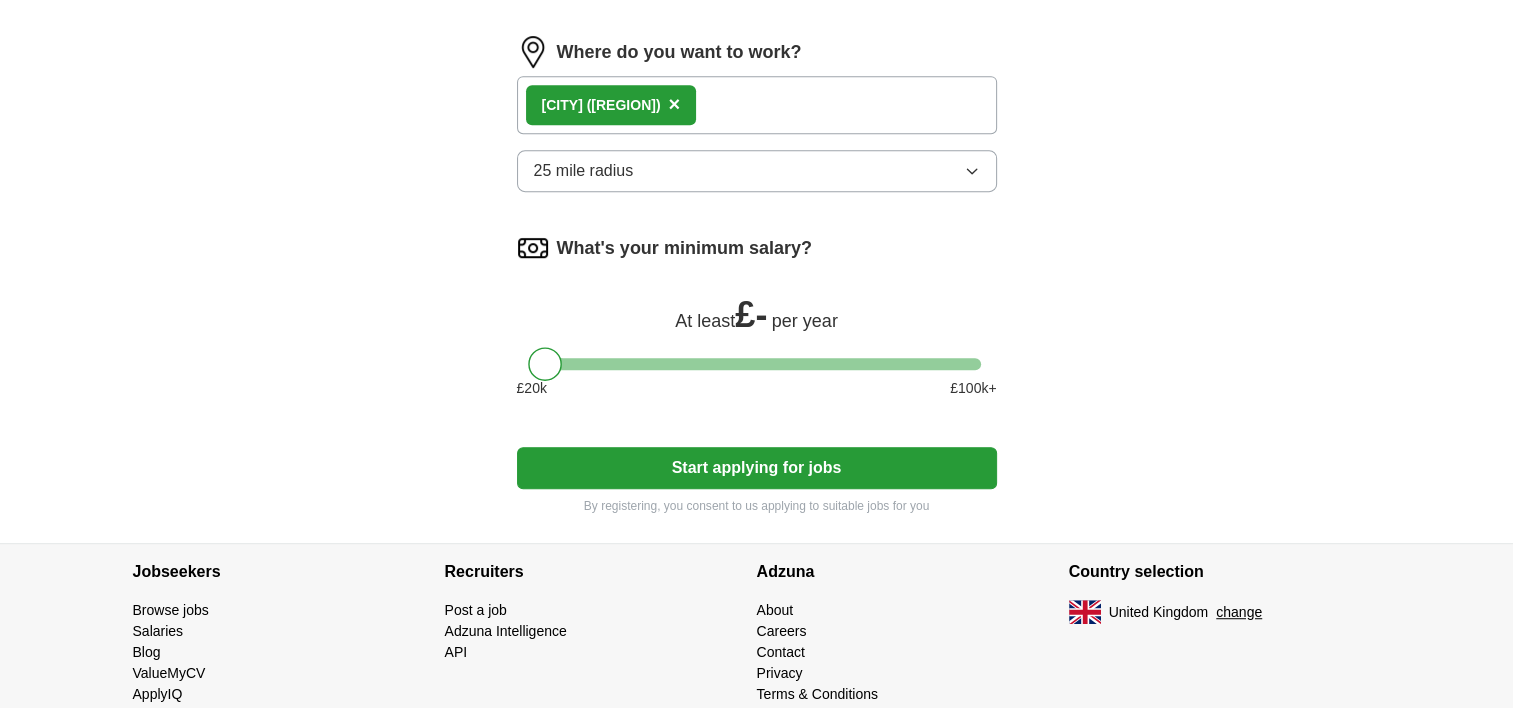 scroll, scrollTop: 1100, scrollLeft: 0, axis: vertical 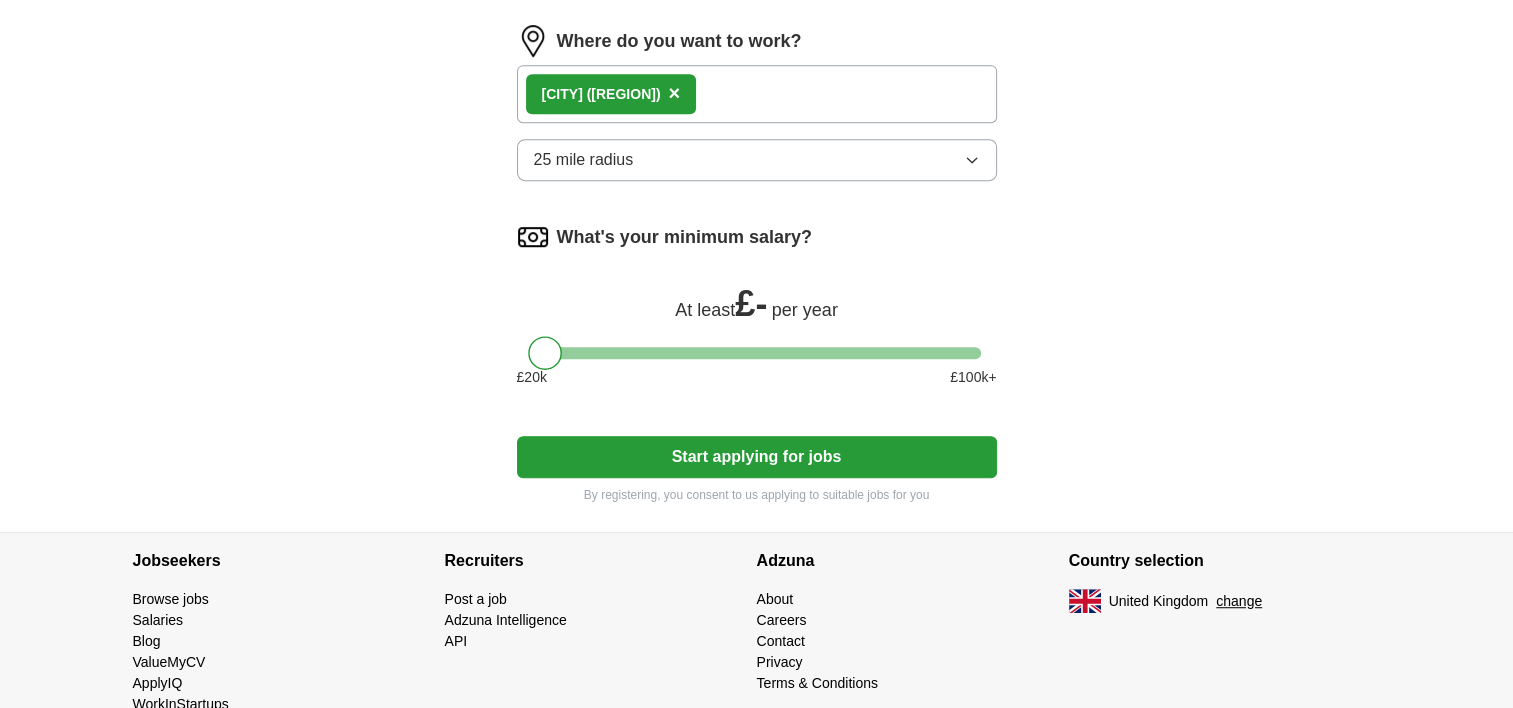 click on "Let  ApplyIQ  do the hard work of searching and applying for jobs. Just tell us what you're looking for, and we'll do the rest. Select a CV [NAME] CV -EN-.pdf [DATE], [TIME] Upload a different  CV By uploading your  CV  you agree to our   T&Cs   and   Privacy Notice . First Name ****** Last Name ****** What job are you looking for? Enter or select a minimum of 3 job titles (4-8 recommended) Rigging Artist + 3D Animator ✓ × Animation Intern ✓ × Prop Designer ✓ × Character Artist ✓ × Junior 3D Generalist ✓ × Visual Effects Artist + Game Asset Artist ✓ × 3D Modeller ✓ × Select all Where do you want to work? [CITY]   ([REGION]) × 25 mile radius What's your minimum salary? At least  £ -   per year £ 20 k £ 100 k+ Start applying for jobs By registering, you consent to us applying to suitable jobs for you" at bounding box center (757, -254) 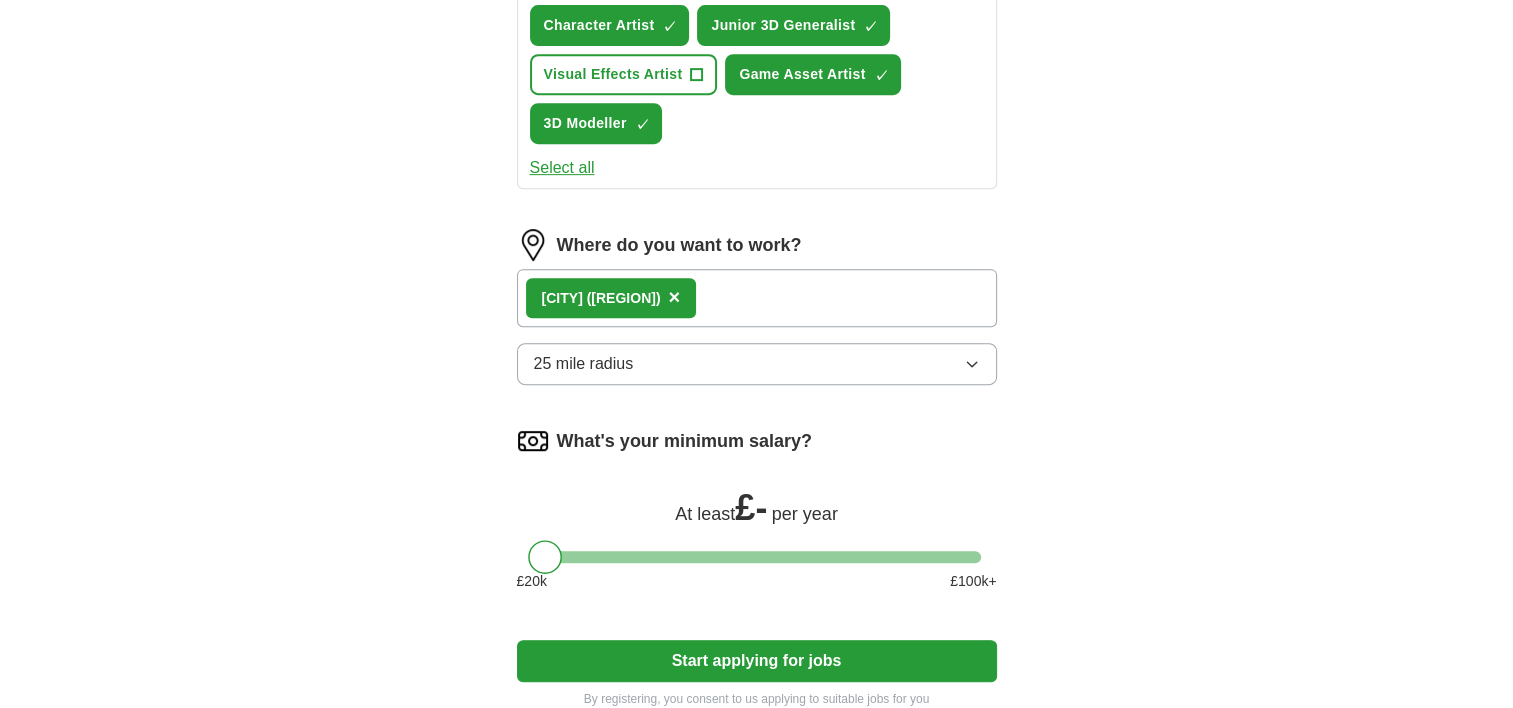 scroll, scrollTop: 1140, scrollLeft: 0, axis: vertical 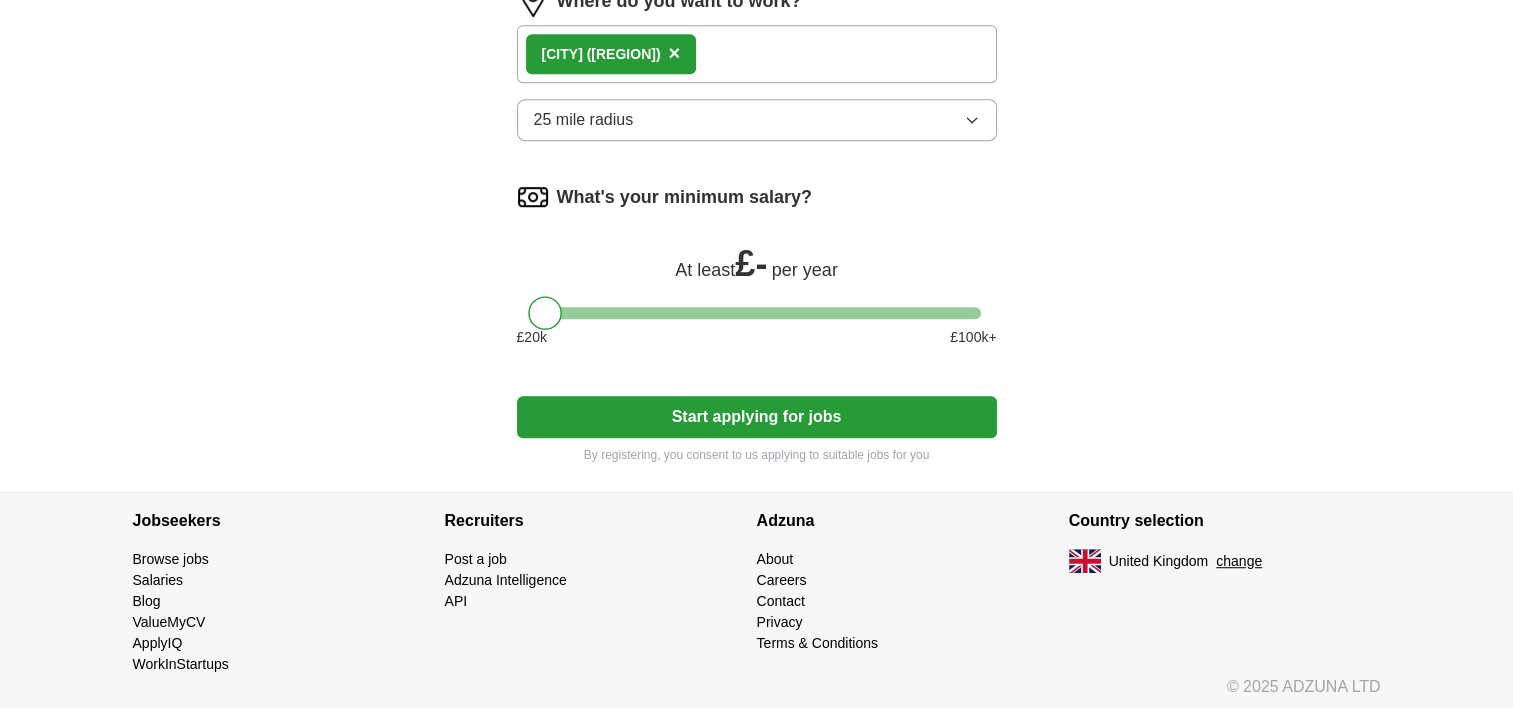 click on "What's your minimum salary?" at bounding box center [684, 197] 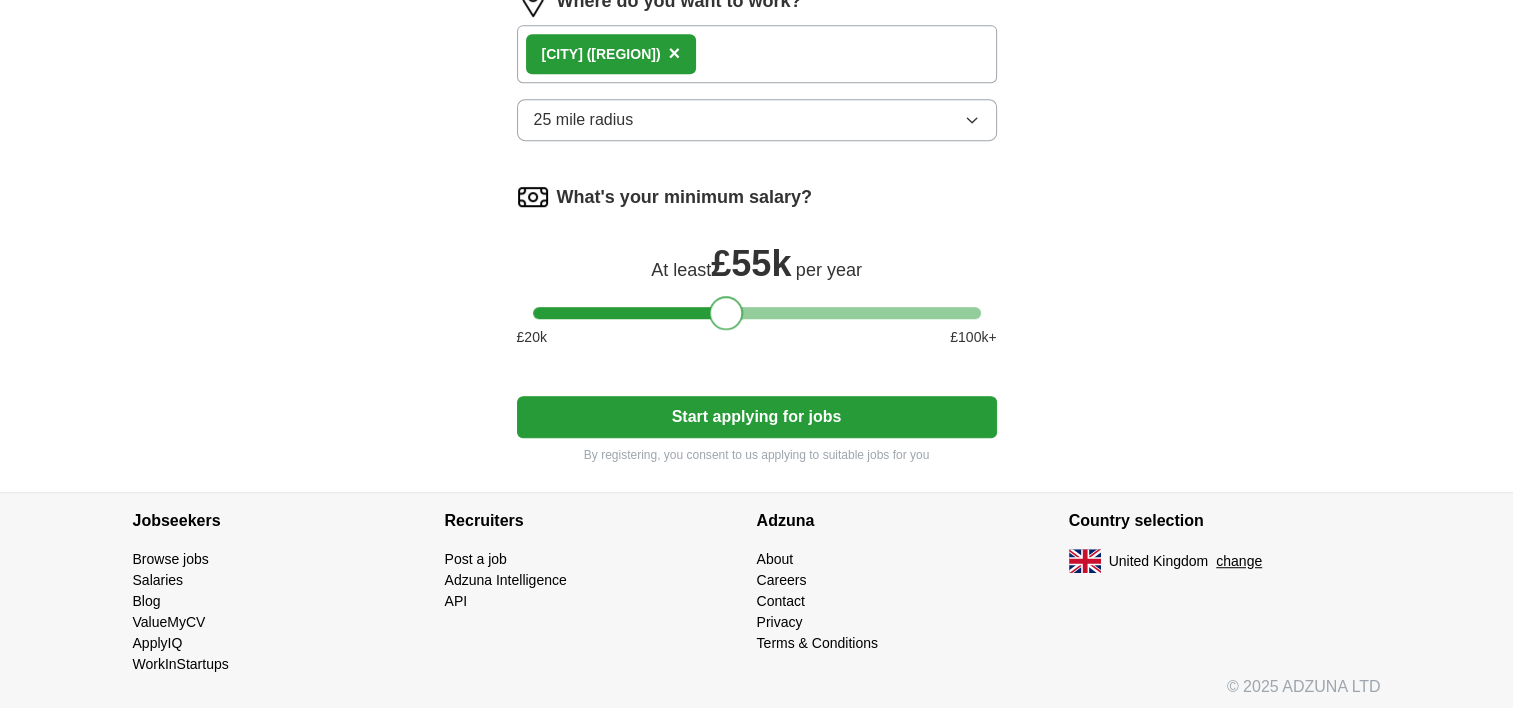 drag, startPoint x: 550, startPoint y: 300, endPoint x: 733, endPoint y: 459, distance: 242.42525 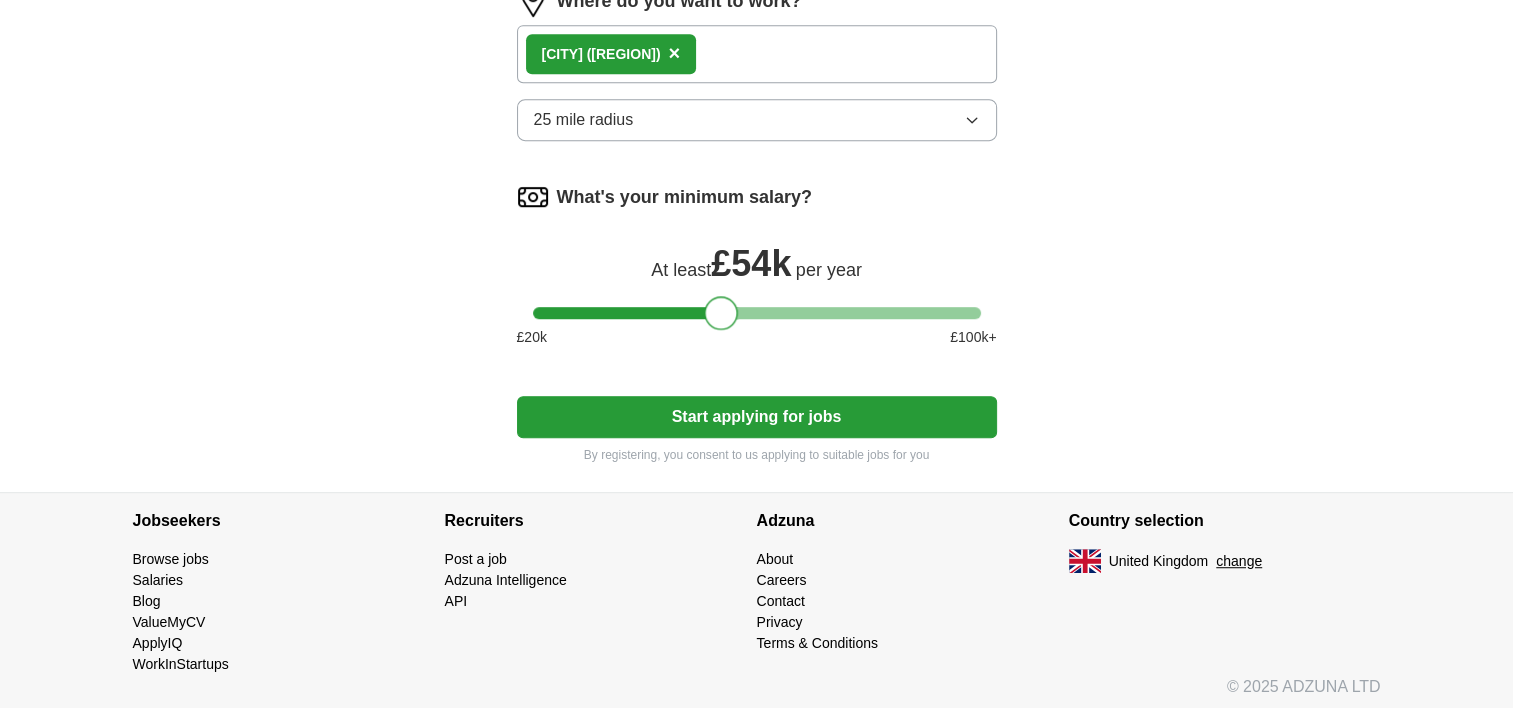 drag, startPoint x: 733, startPoint y: 310, endPoint x: 727, endPoint y: 324, distance: 15.231546 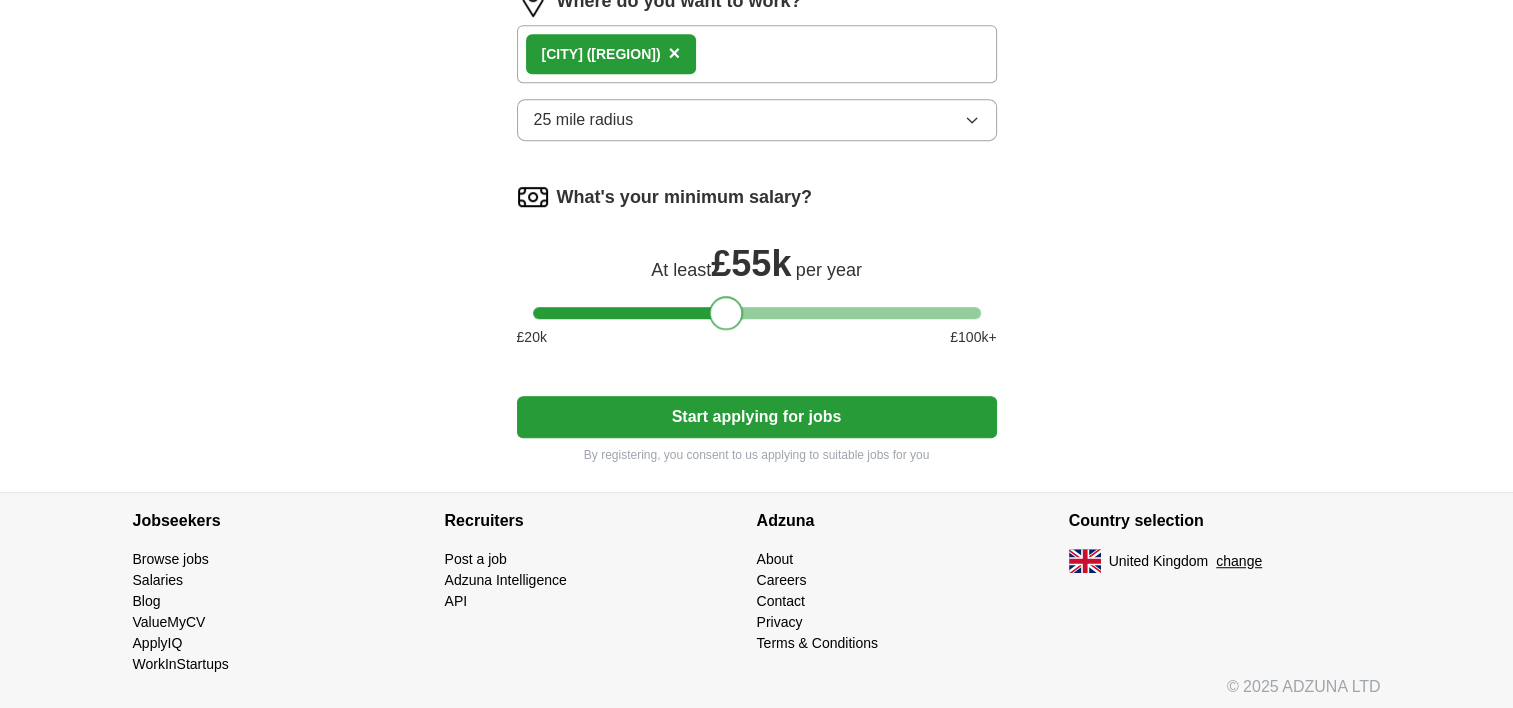 click at bounding box center [726, 313] 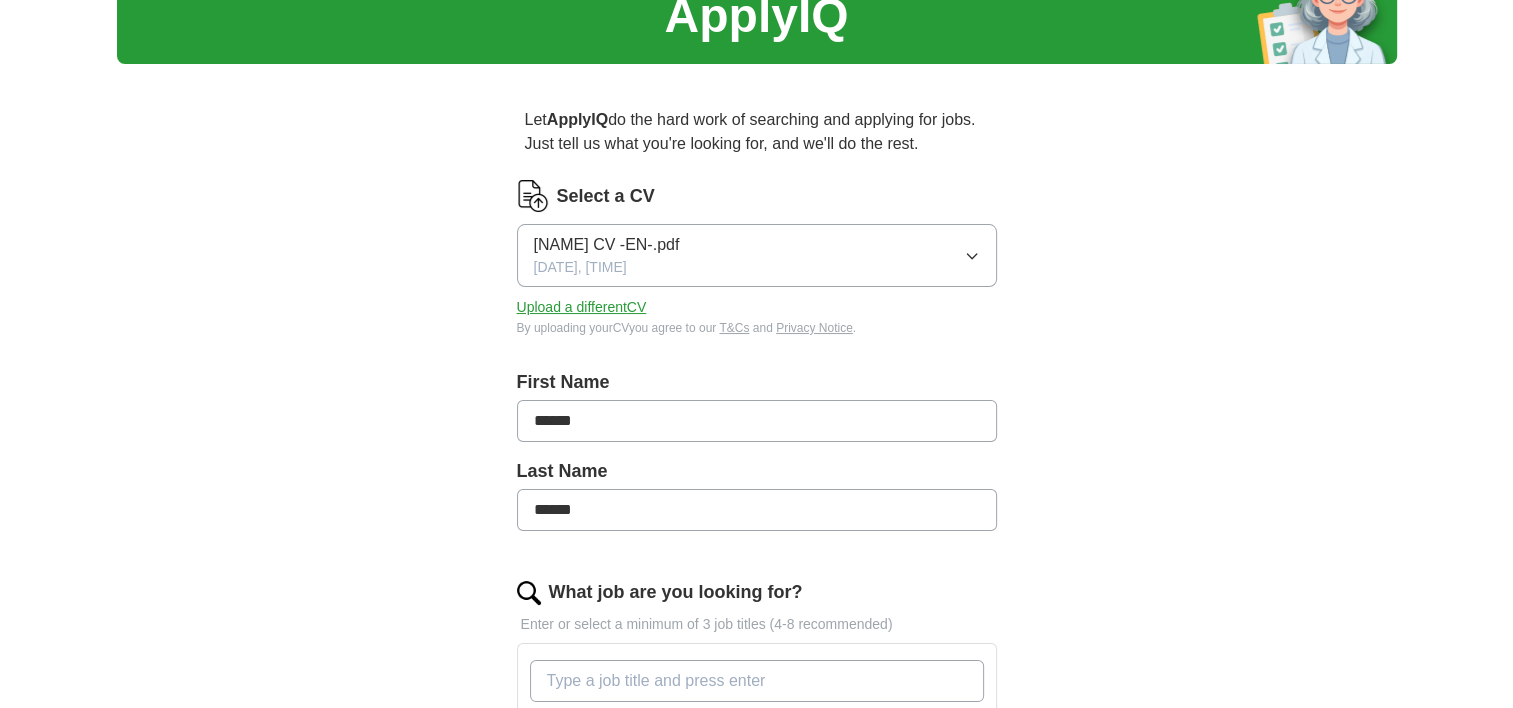scroll, scrollTop: 100, scrollLeft: 0, axis: vertical 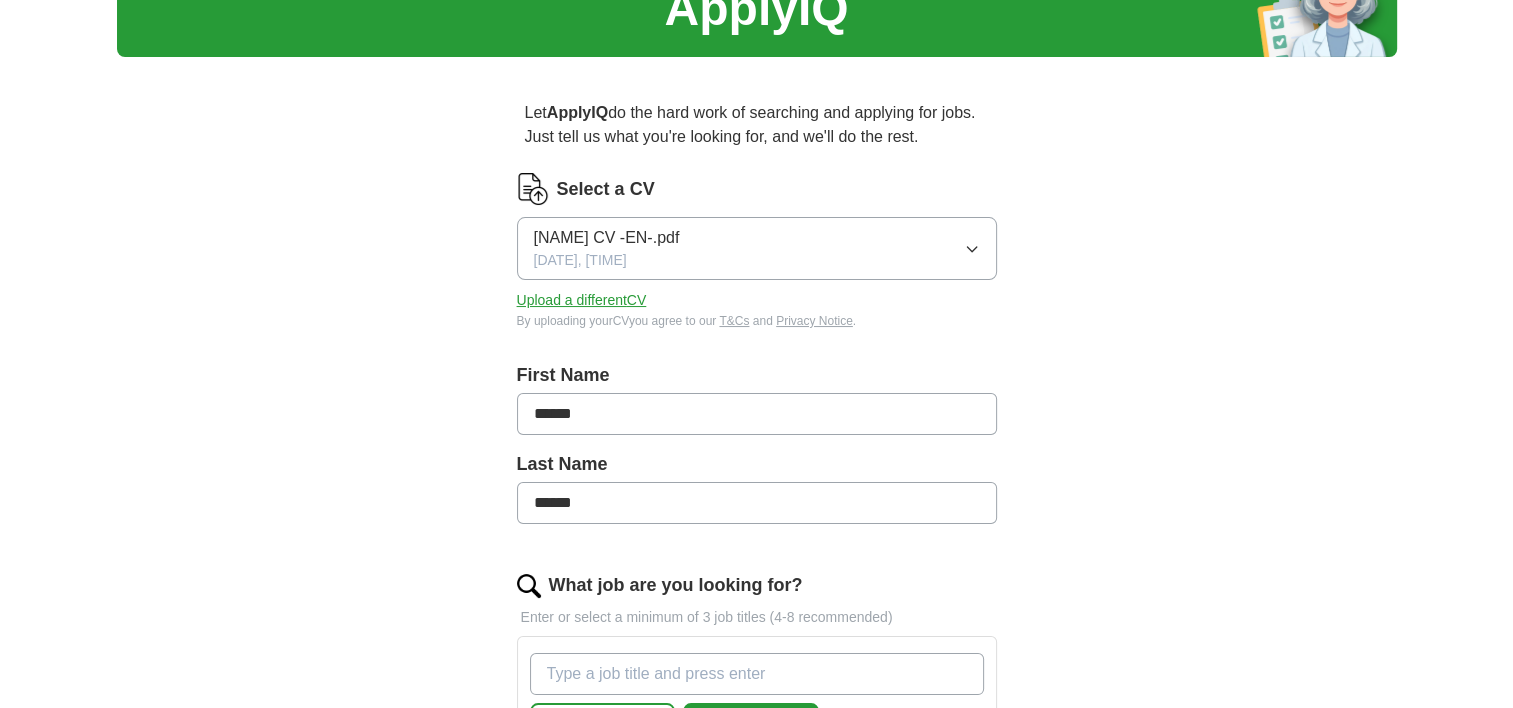 click on "[NAME] CV -EN-.pdf" at bounding box center [607, 238] 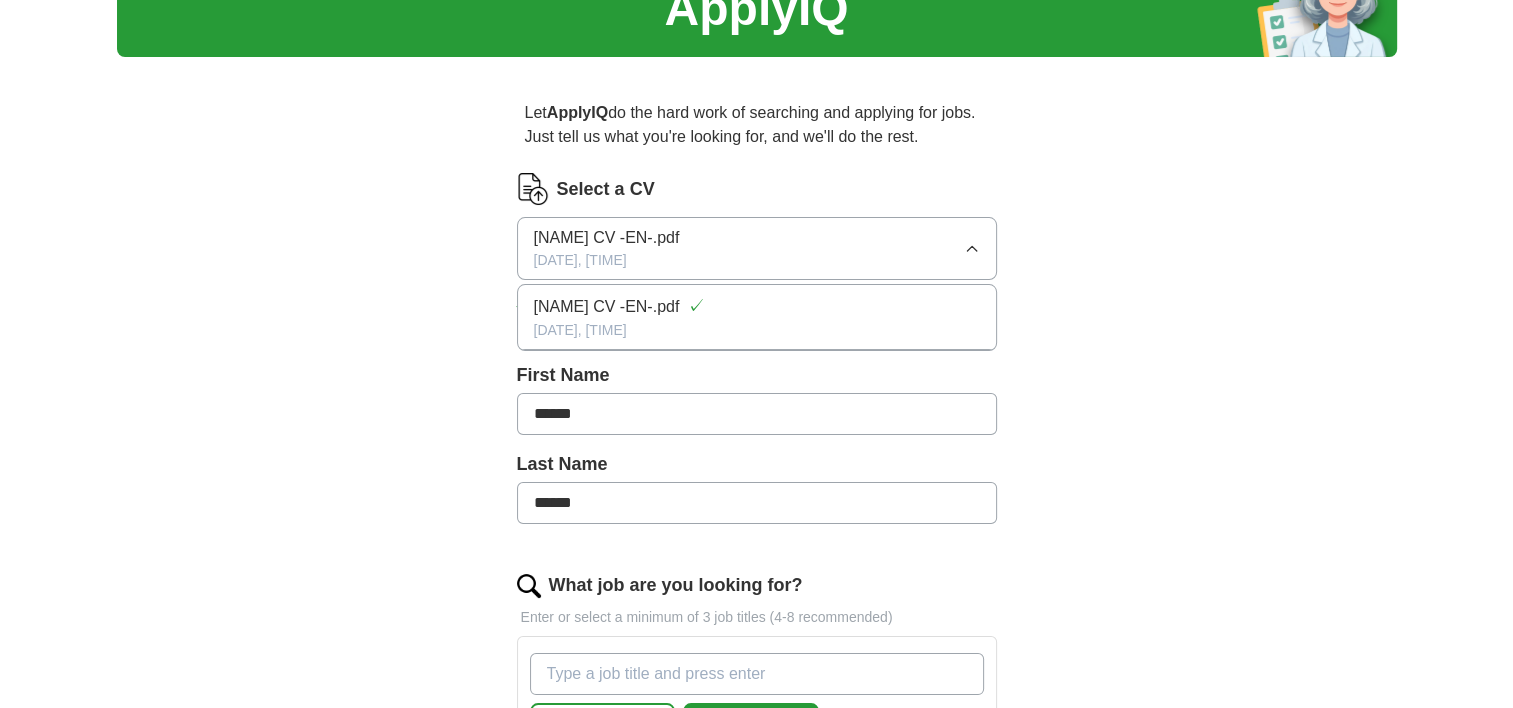 click on "[NAME] CV -EN-.pdf" at bounding box center (607, 238) 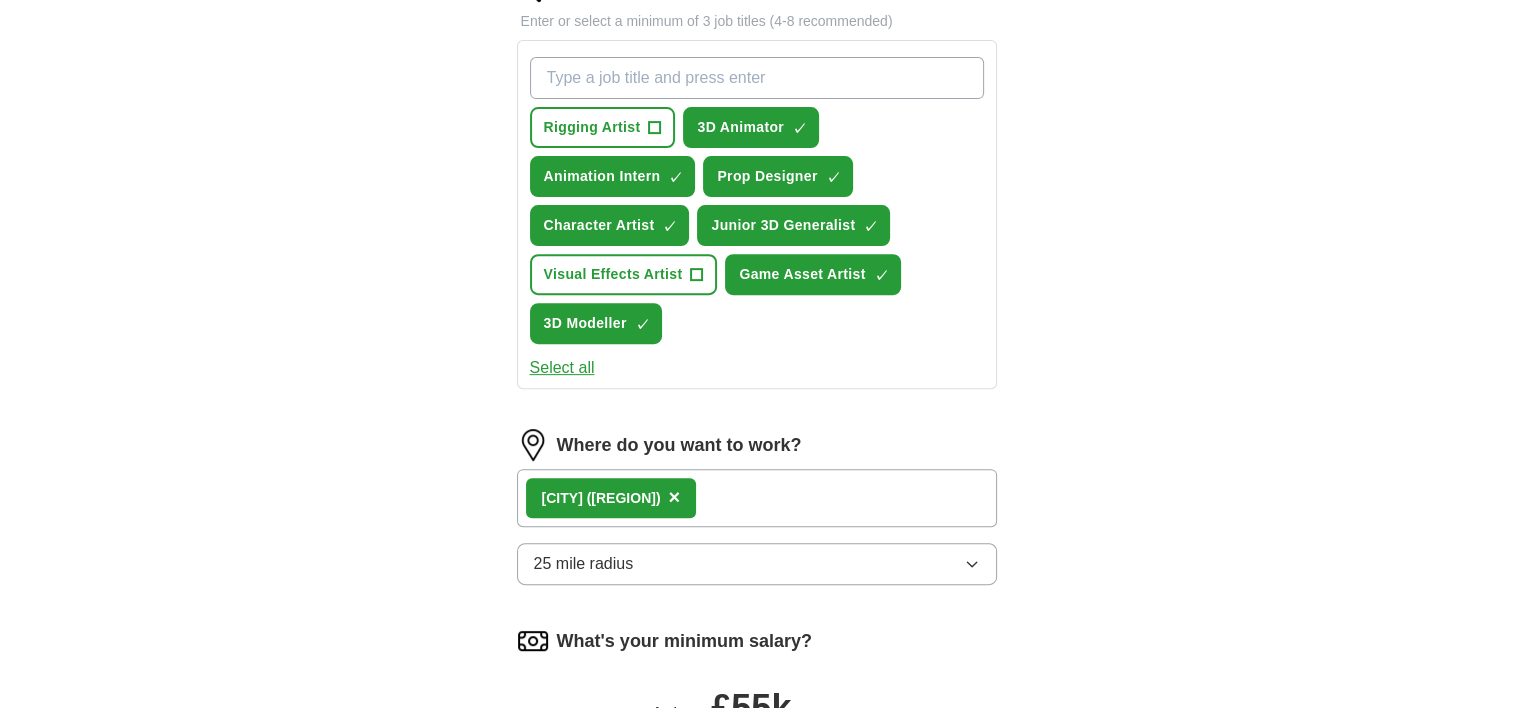 scroll, scrollTop: 1000, scrollLeft: 0, axis: vertical 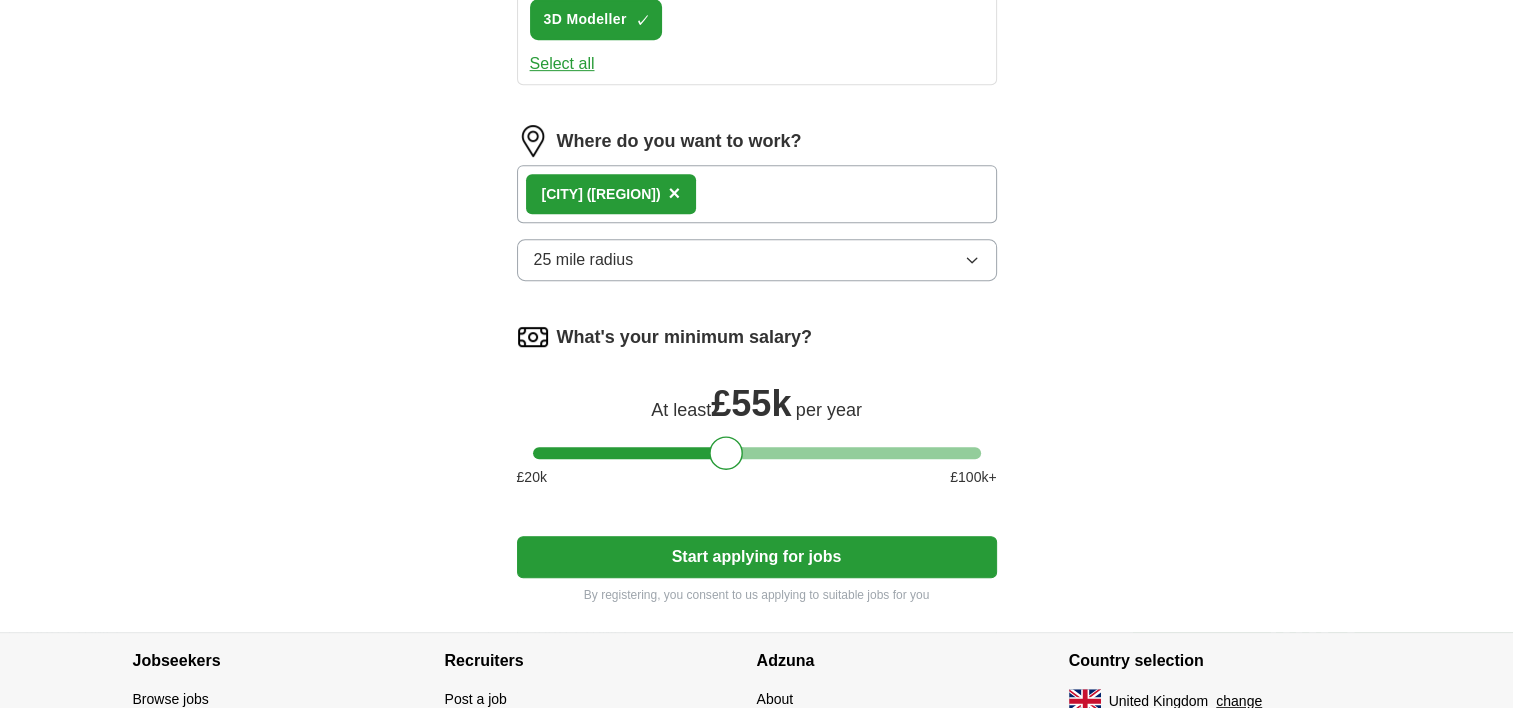 click on "Start applying for jobs" at bounding box center (757, 557) 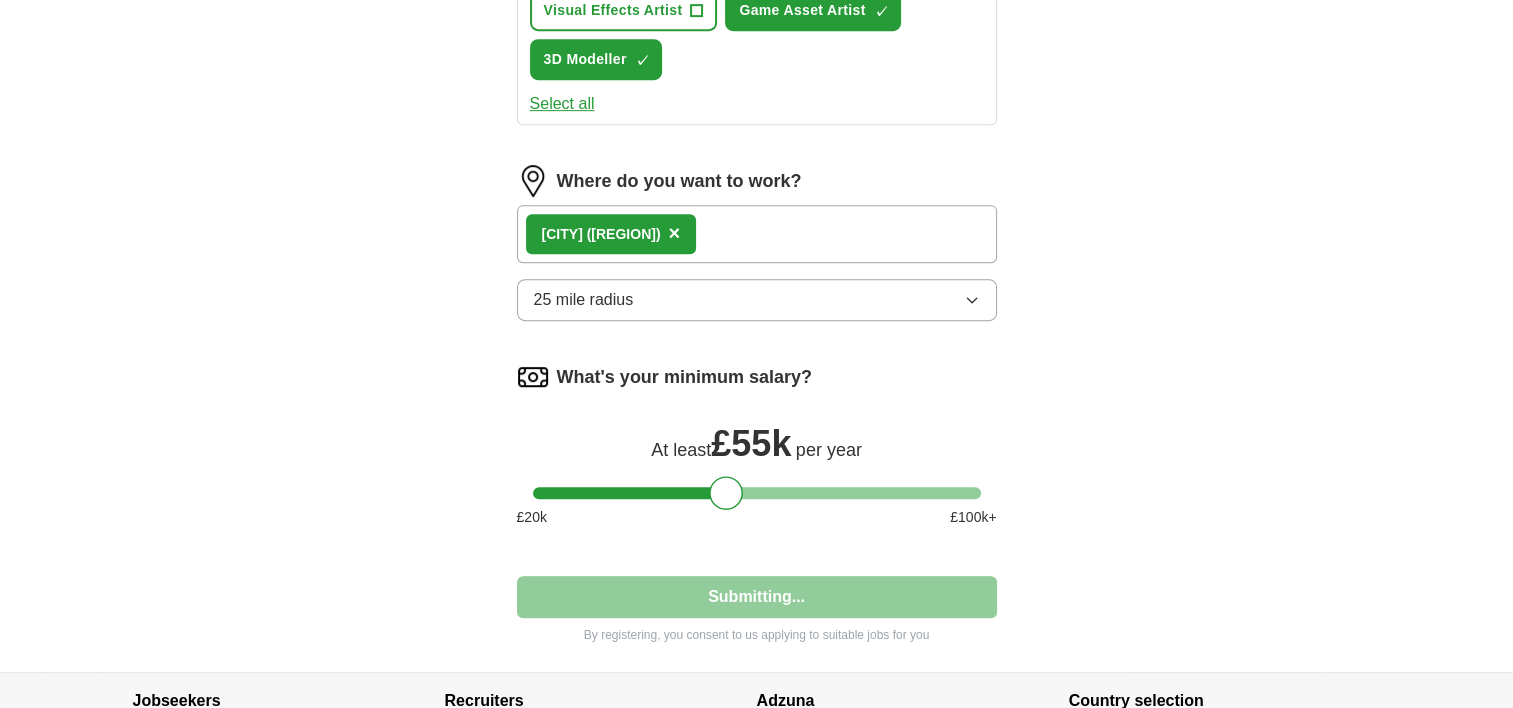 select on "**" 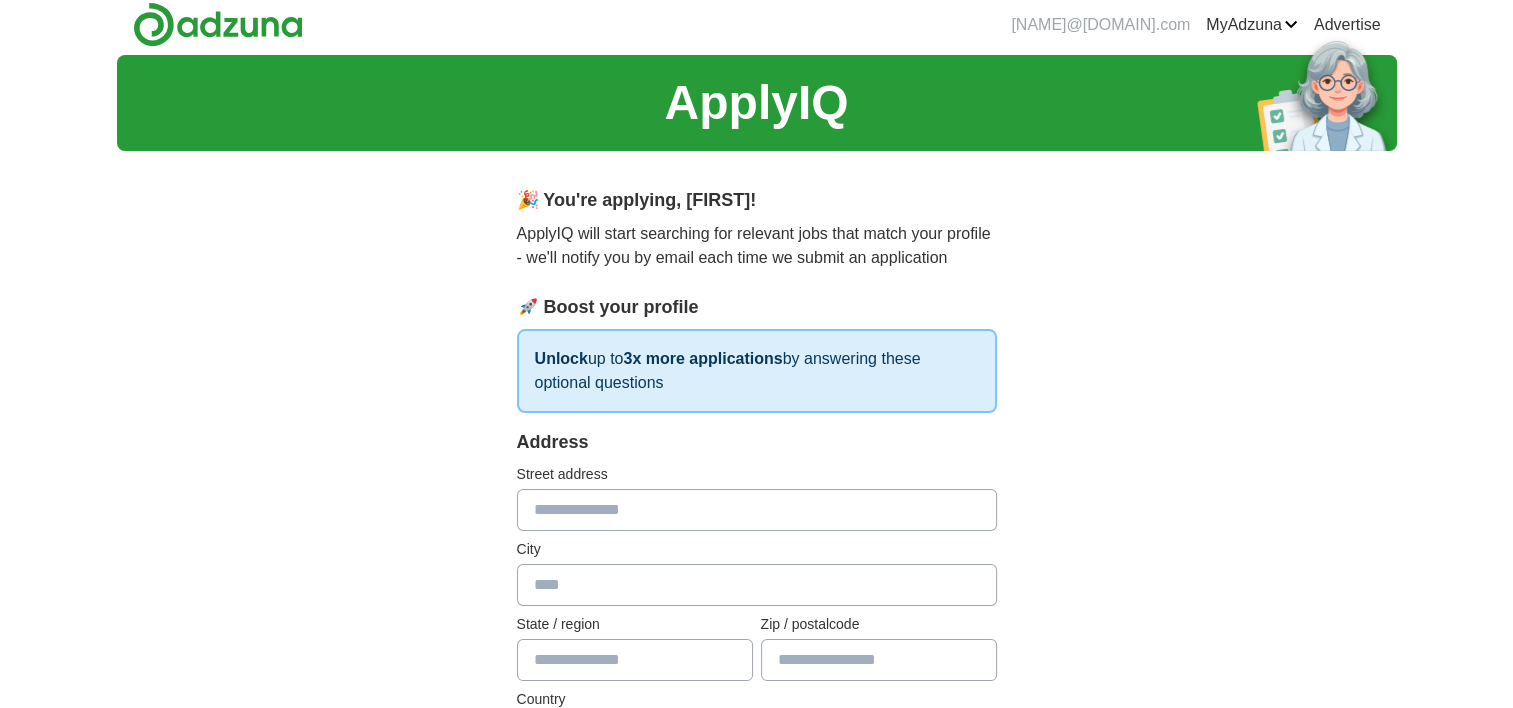 scroll, scrollTop: 0, scrollLeft: 0, axis: both 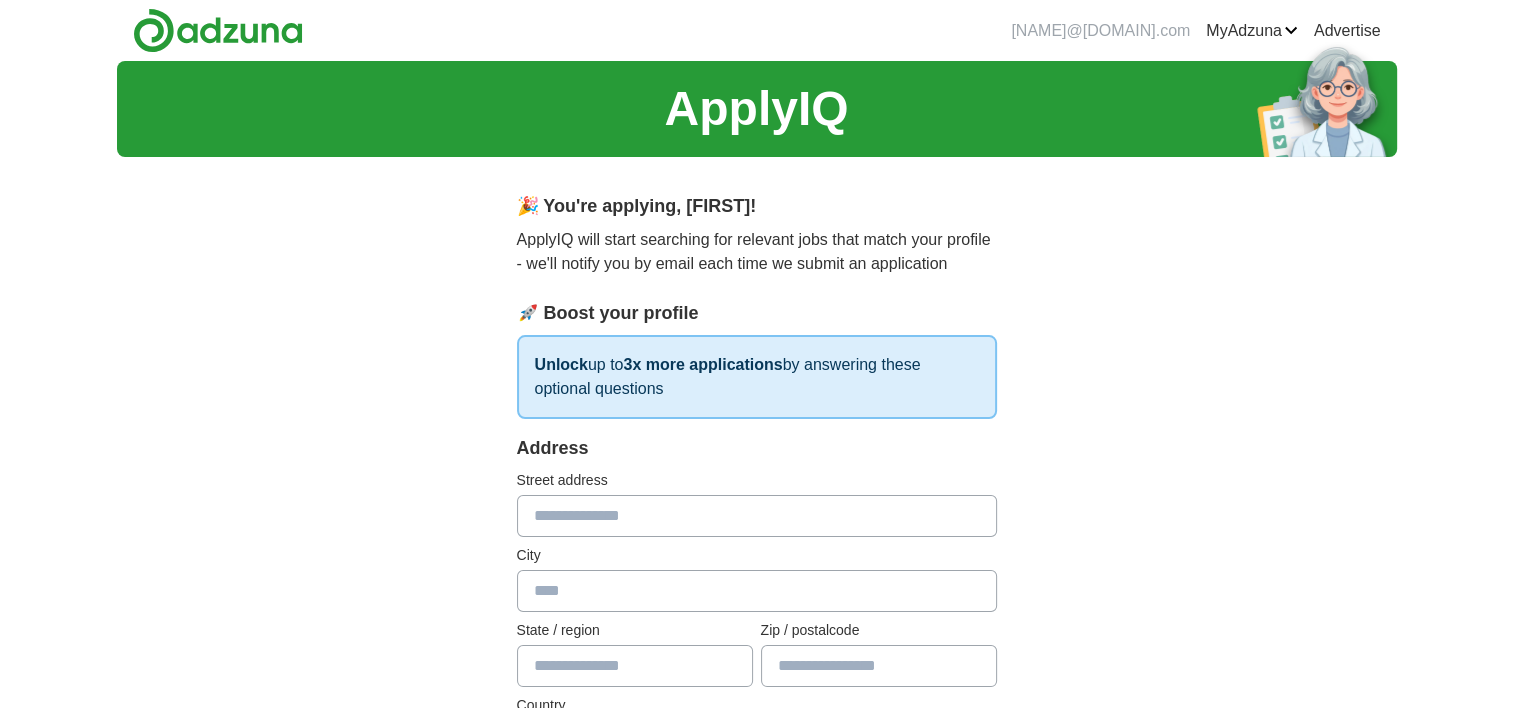 click at bounding box center [757, 516] 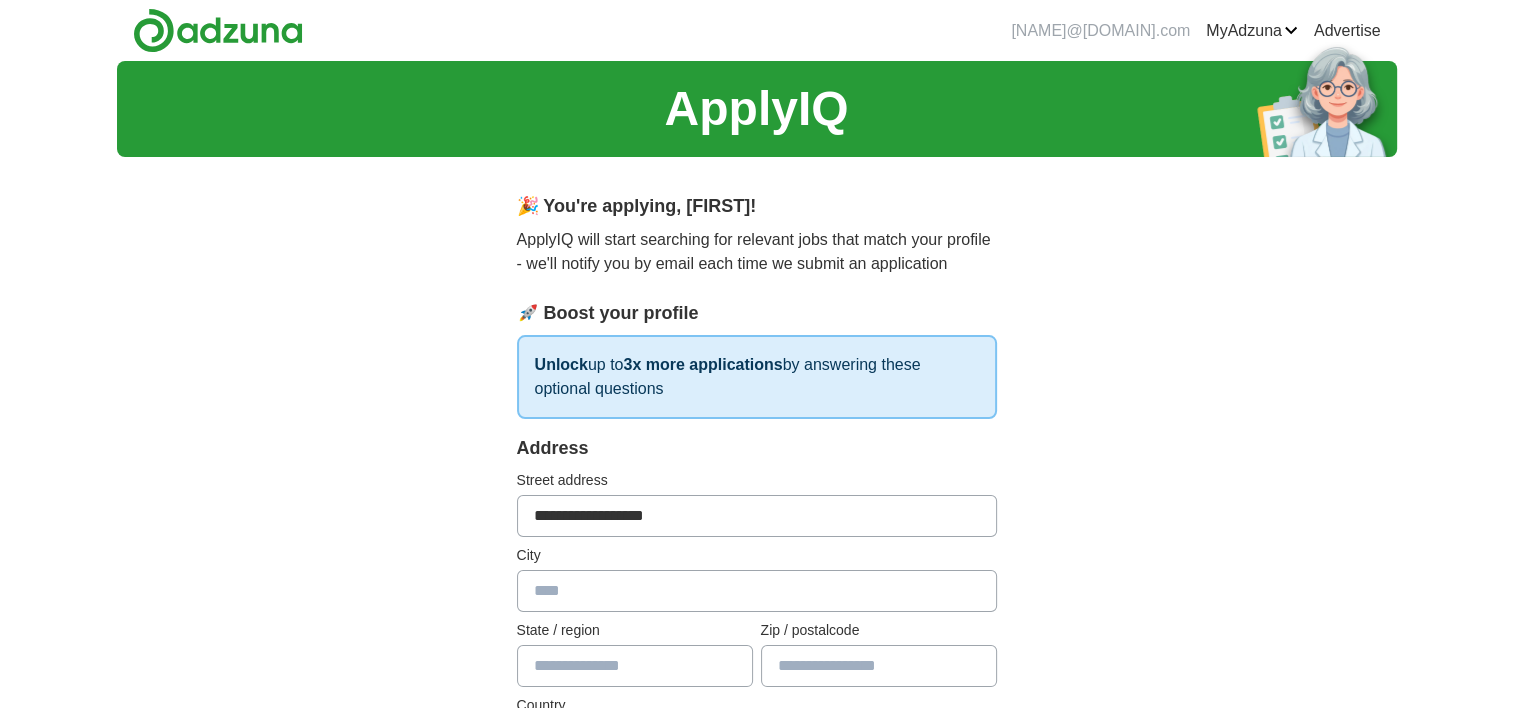 type on "*******" 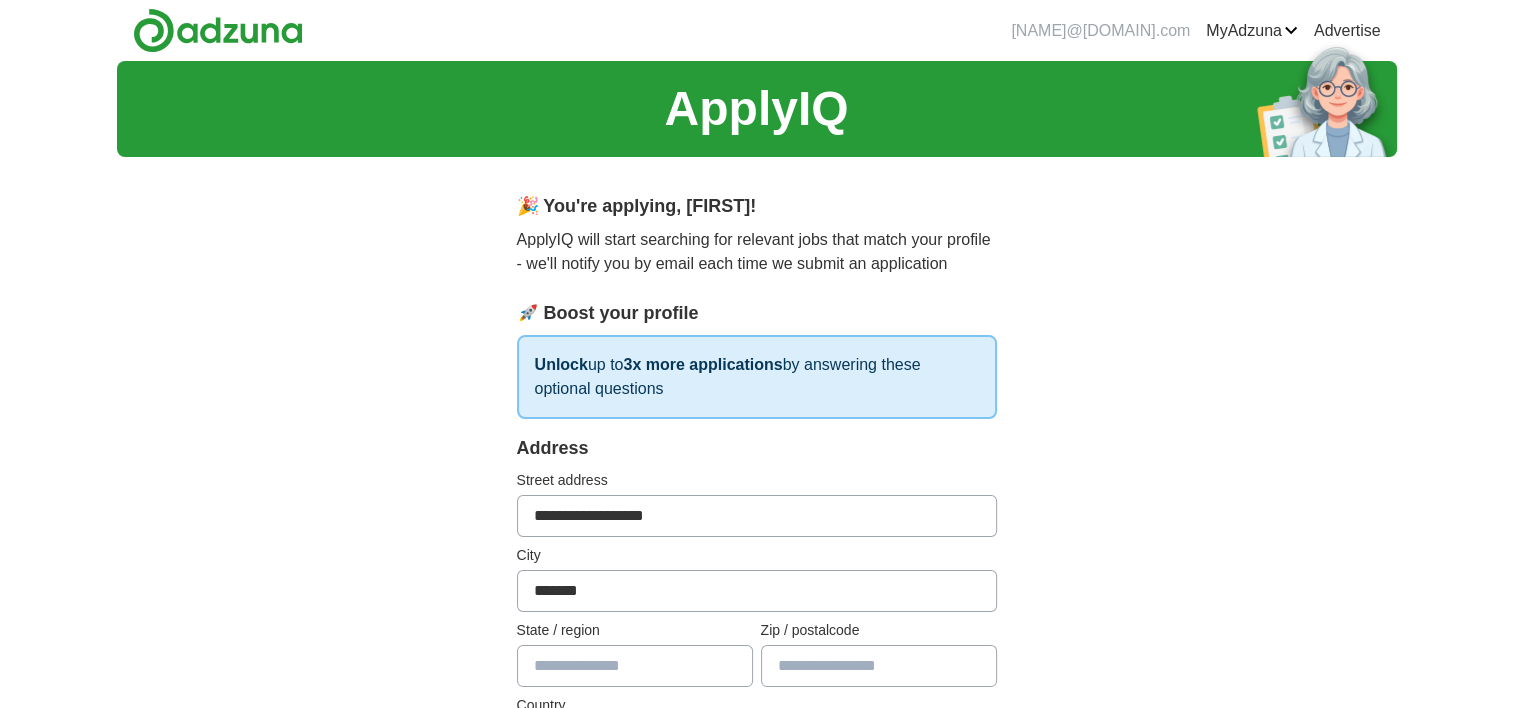type on "******" 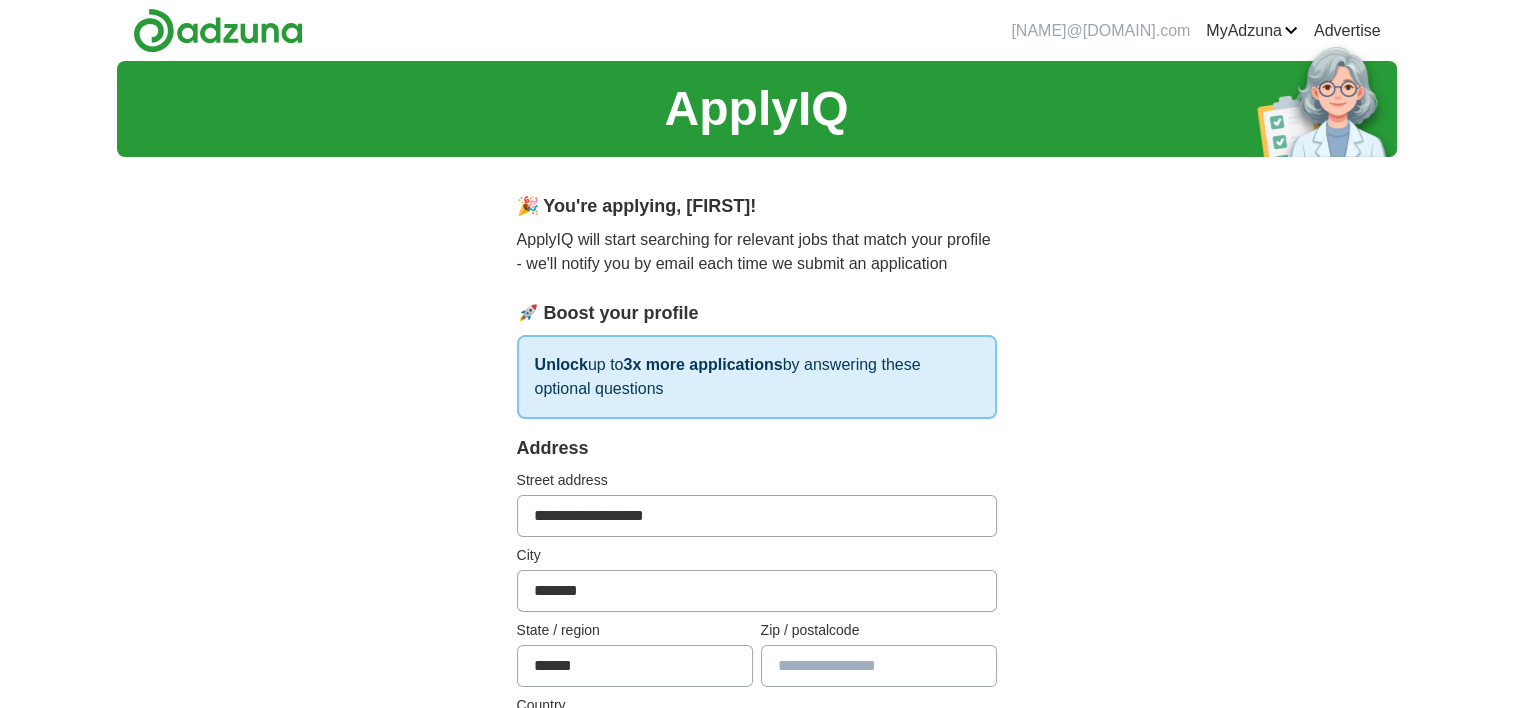 type on "*******" 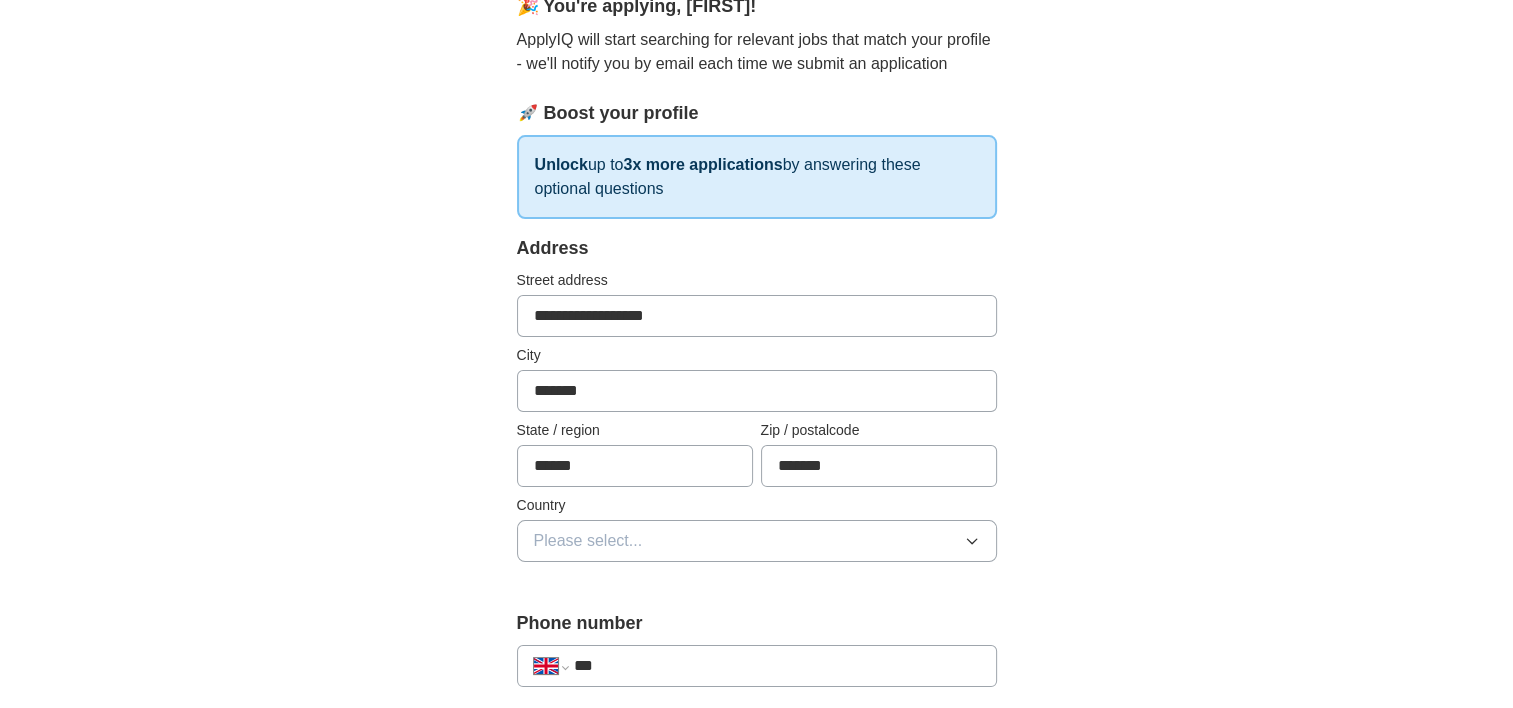 click on "**********" at bounding box center [757, 814] 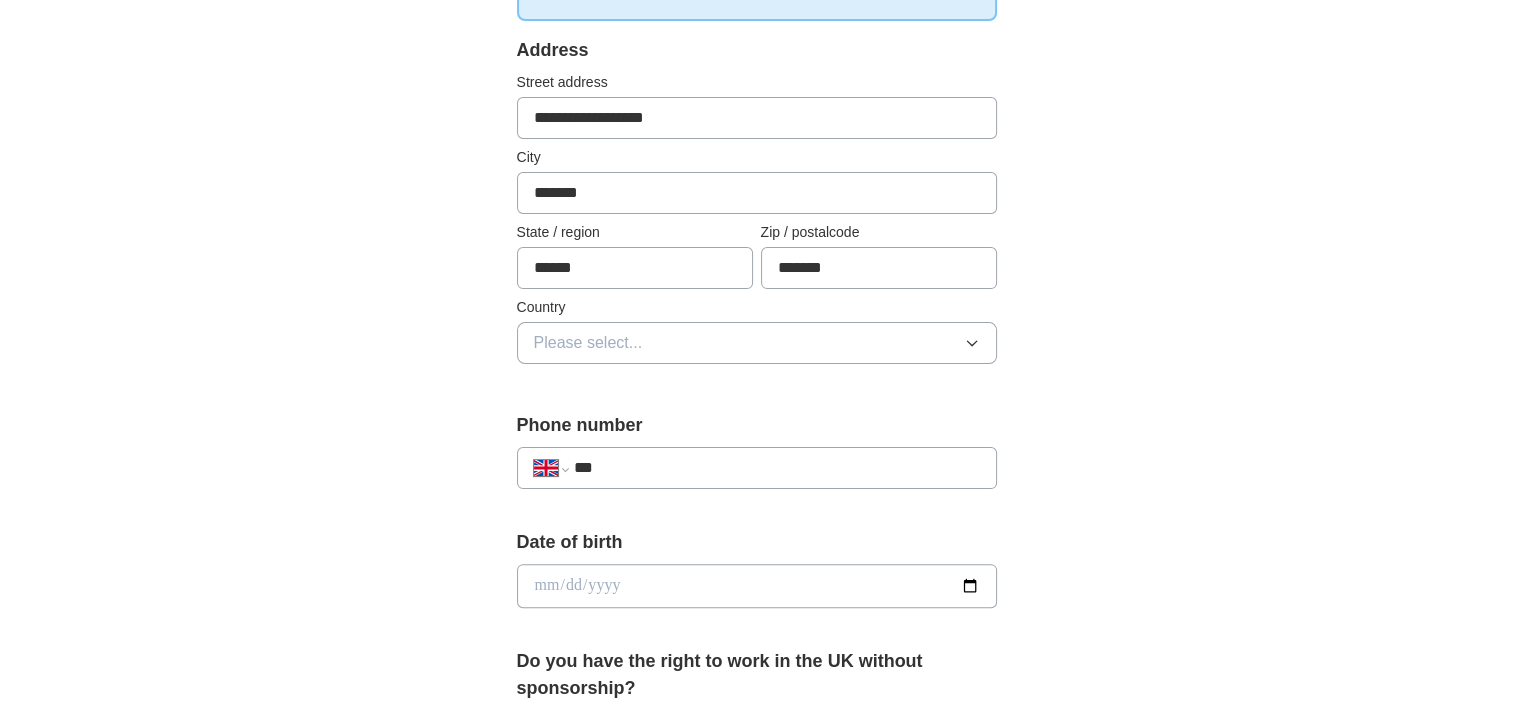 scroll, scrollTop: 400, scrollLeft: 0, axis: vertical 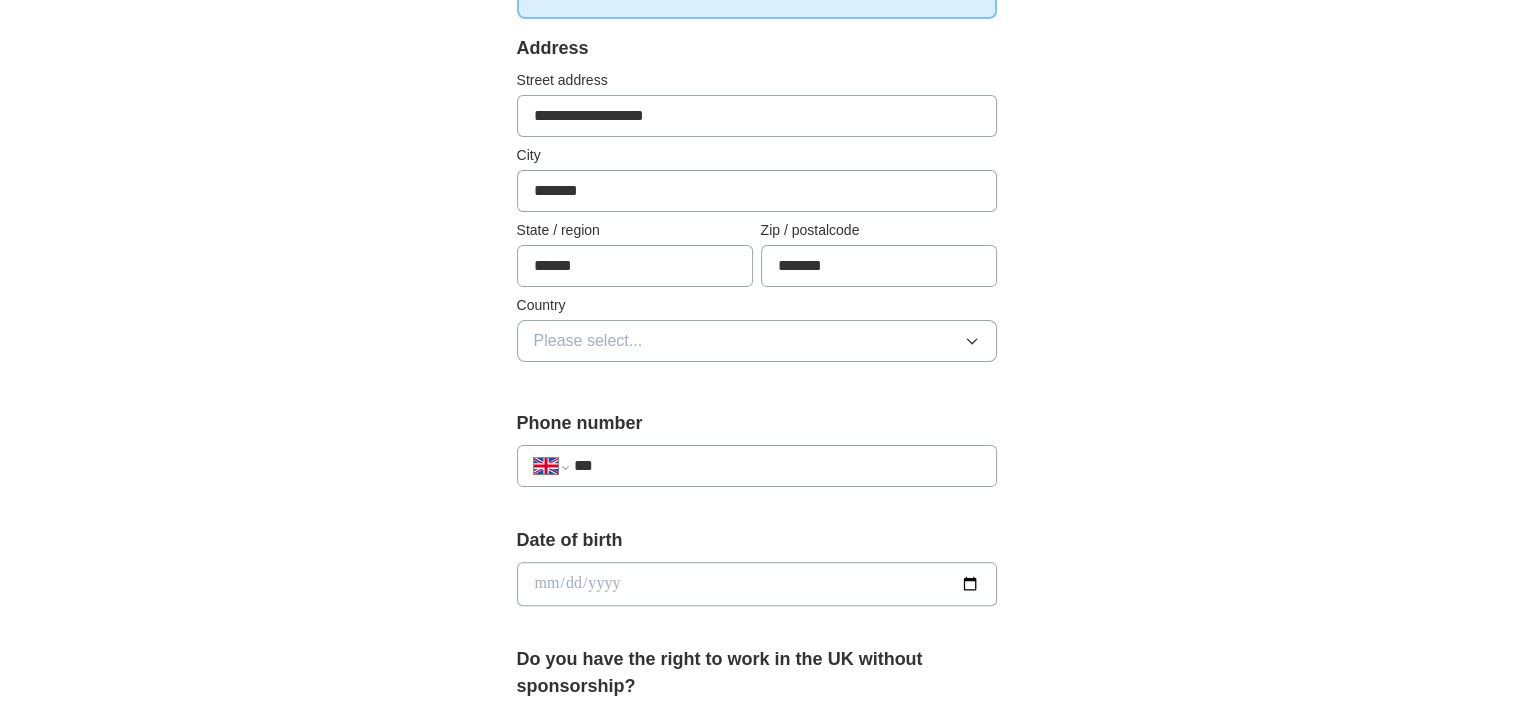 click on "Please select..." at bounding box center (757, 341) 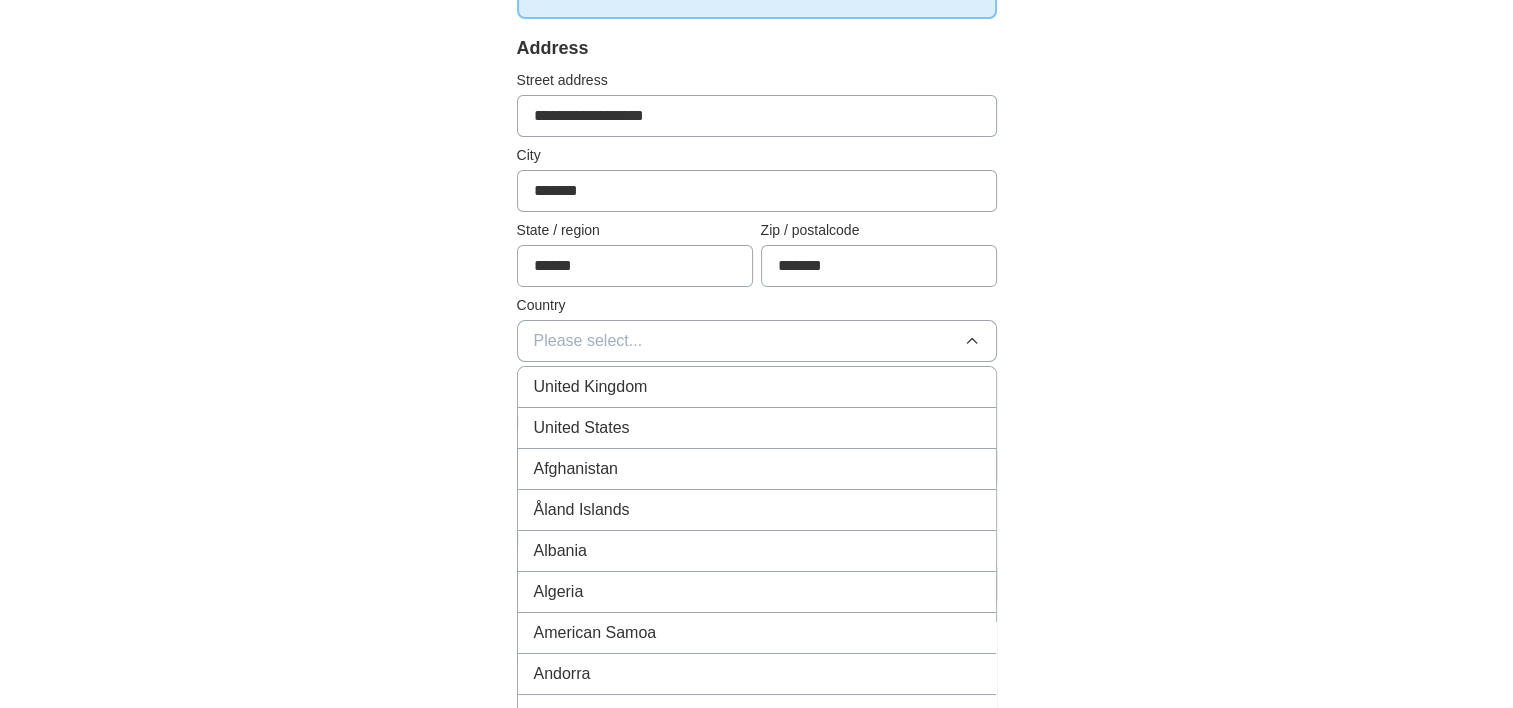 click on "United Kingdom" at bounding box center [591, 387] 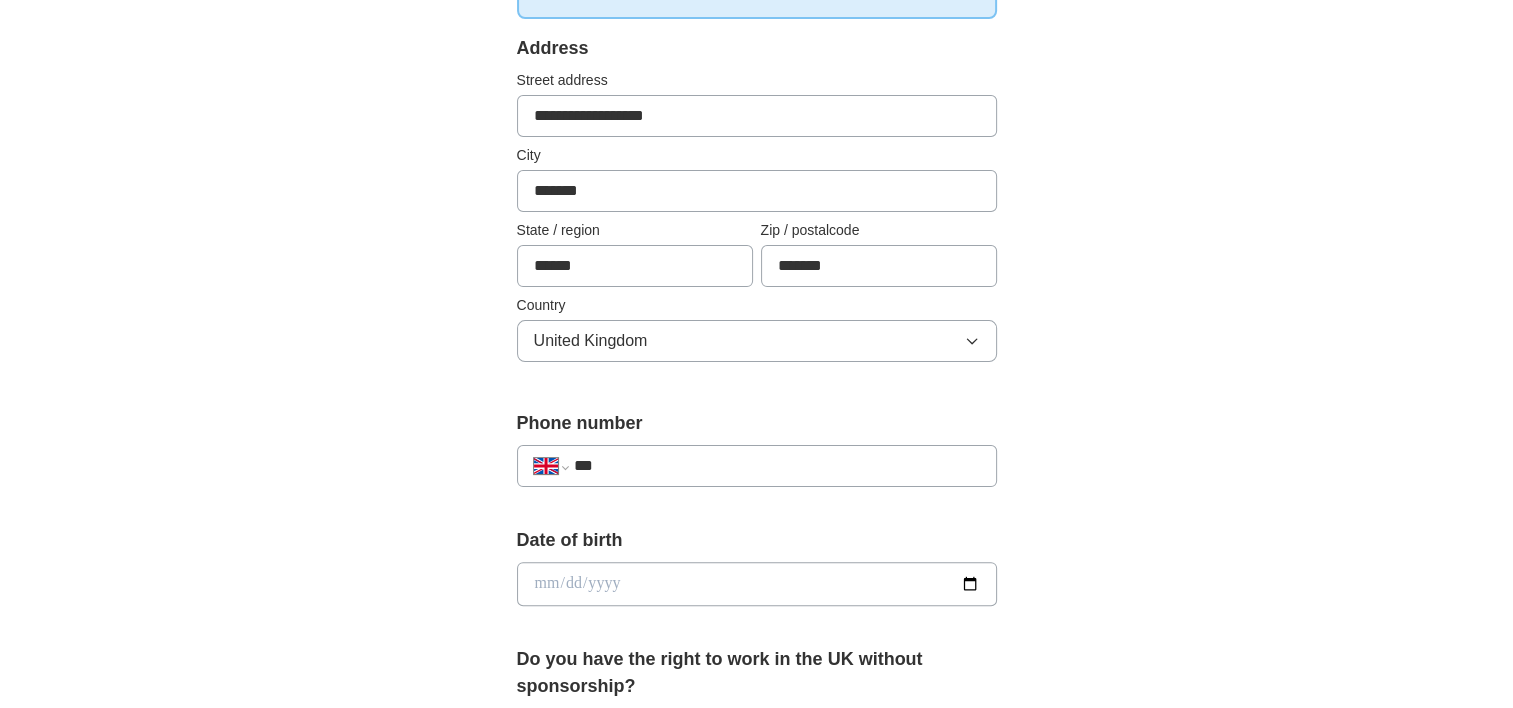 click on "**********" at bounding box center (757, 558) 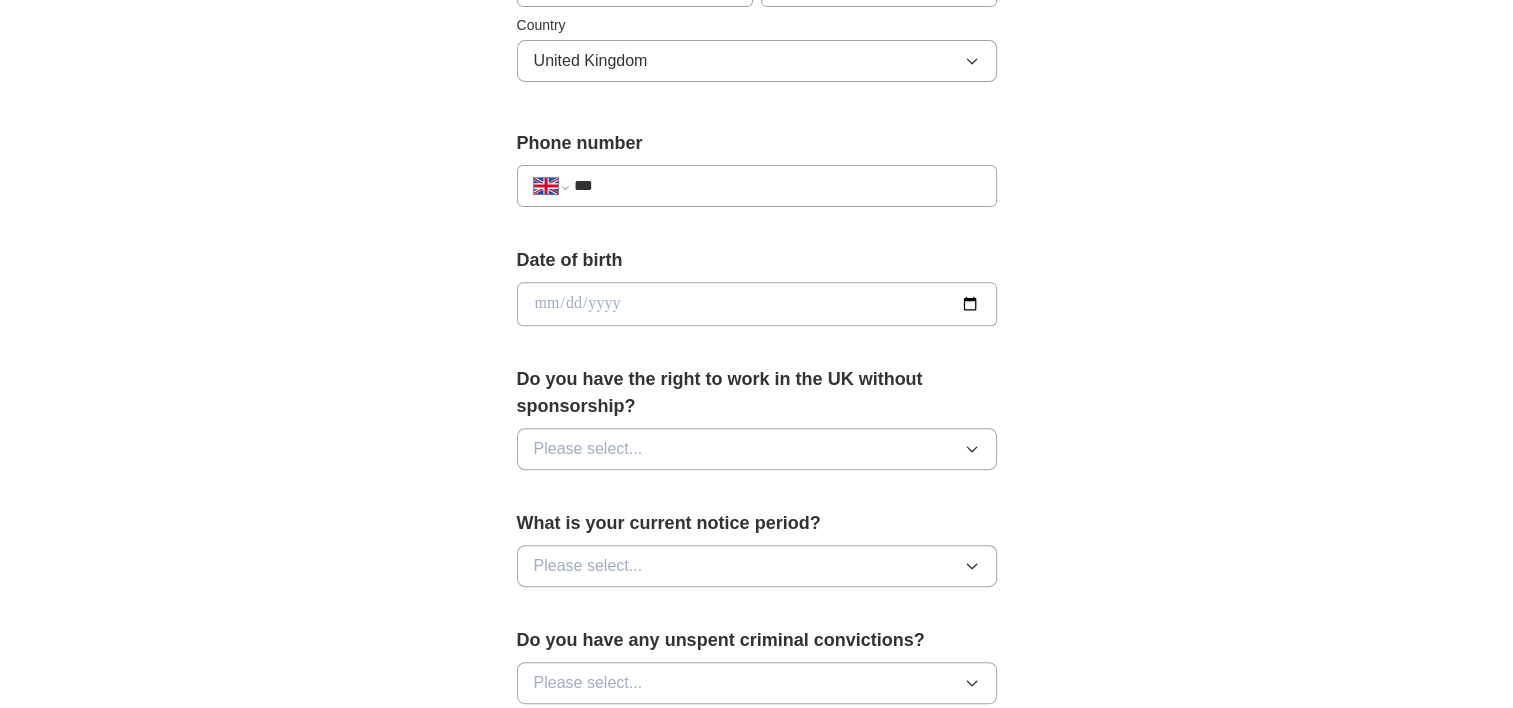 scroll, scrollTop: 700, scrollLeft: 0, axis: vertical 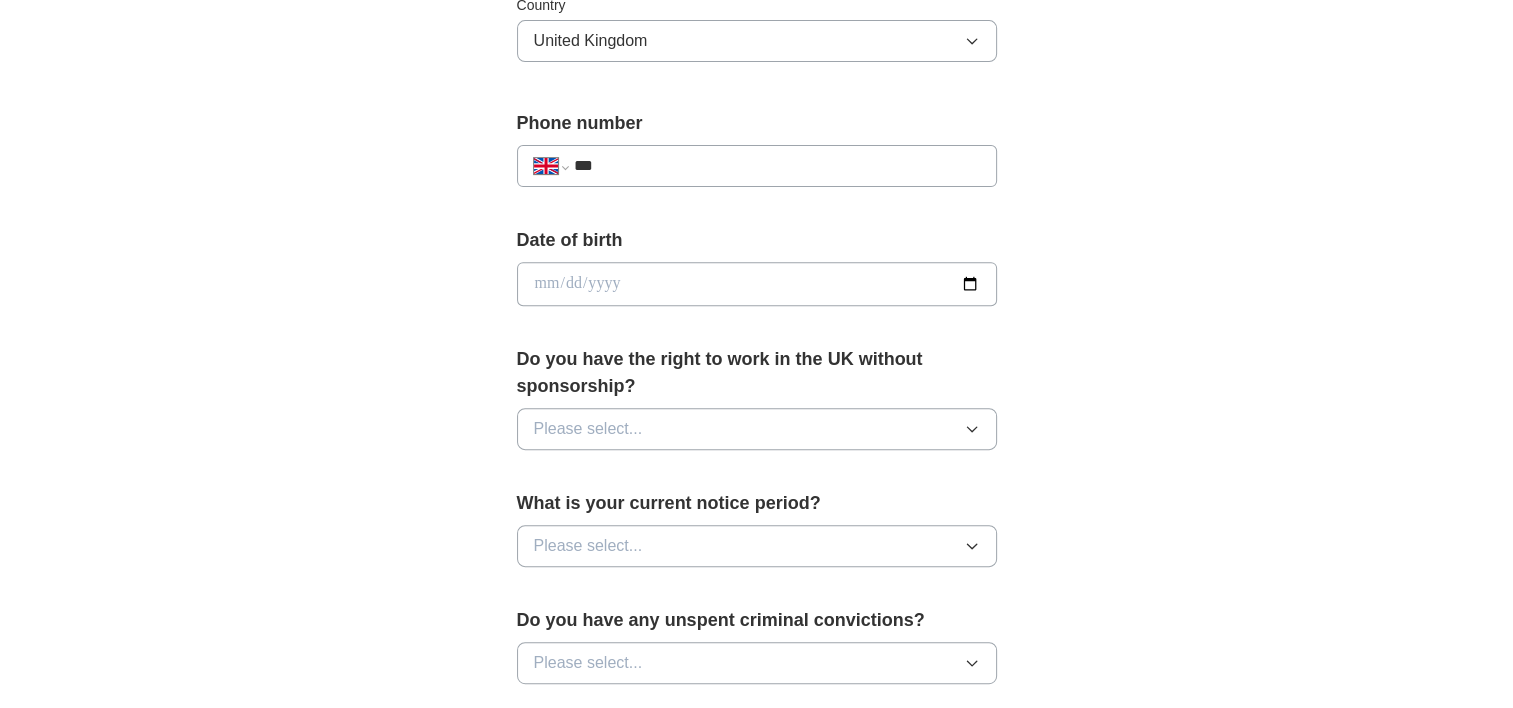 click on "***" at bounding box center (776, 166) 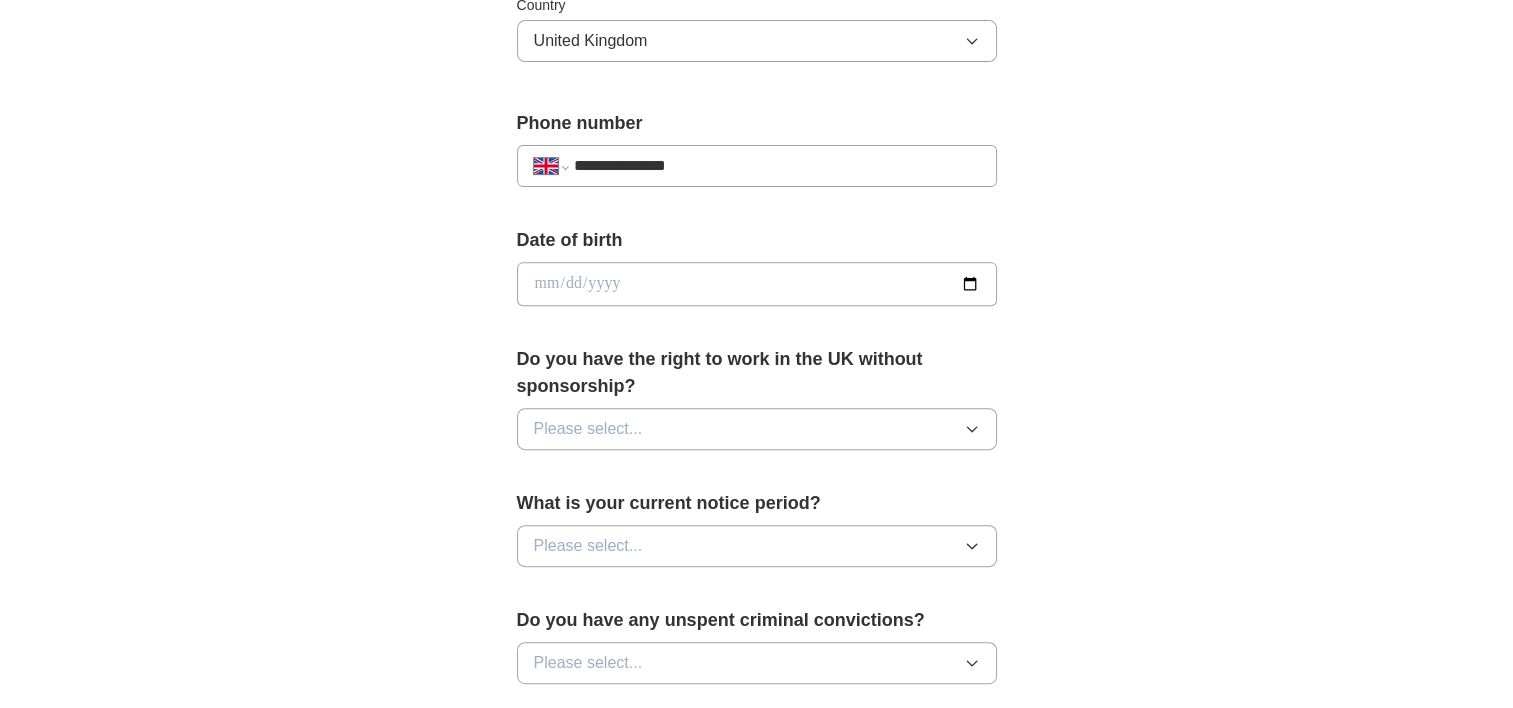 click on "**********" at bounding box center [757, 258] 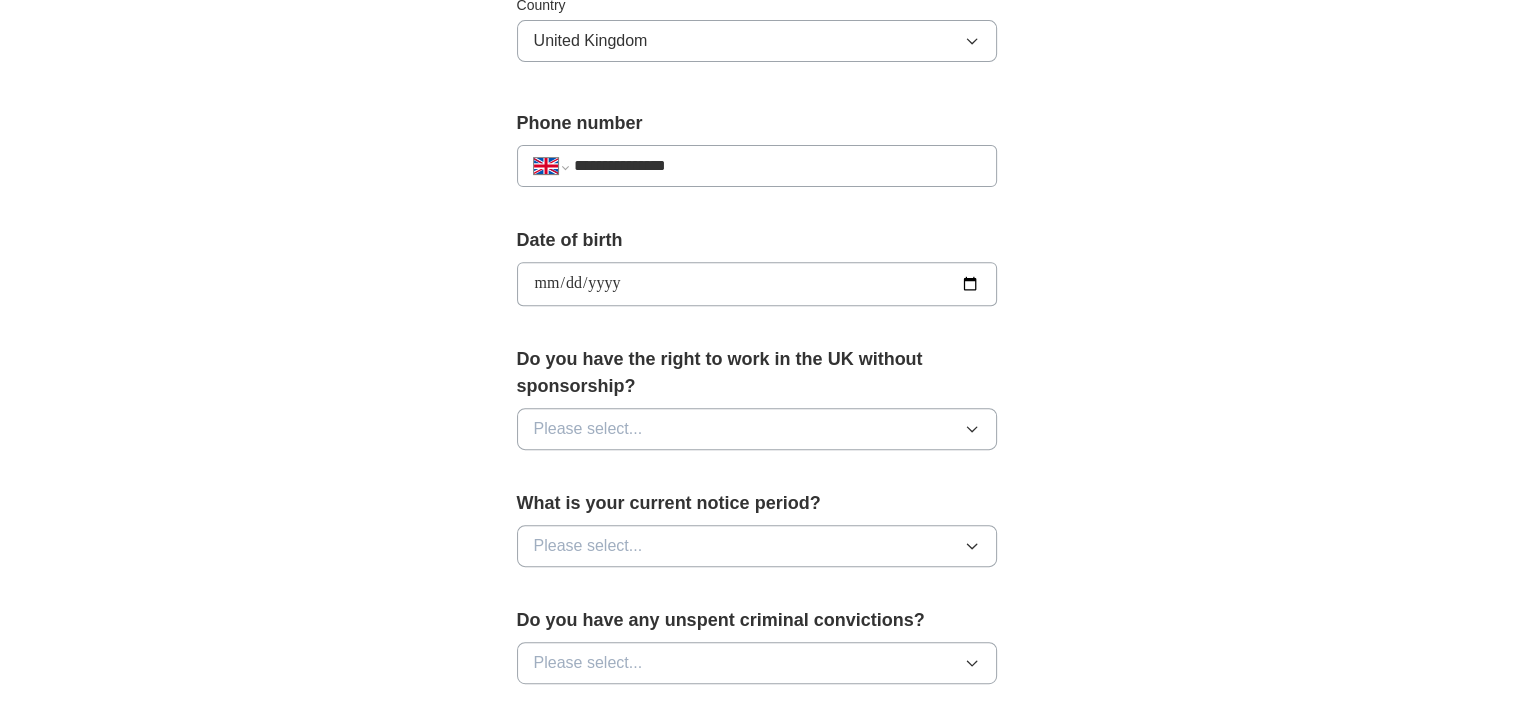 type on "**********" 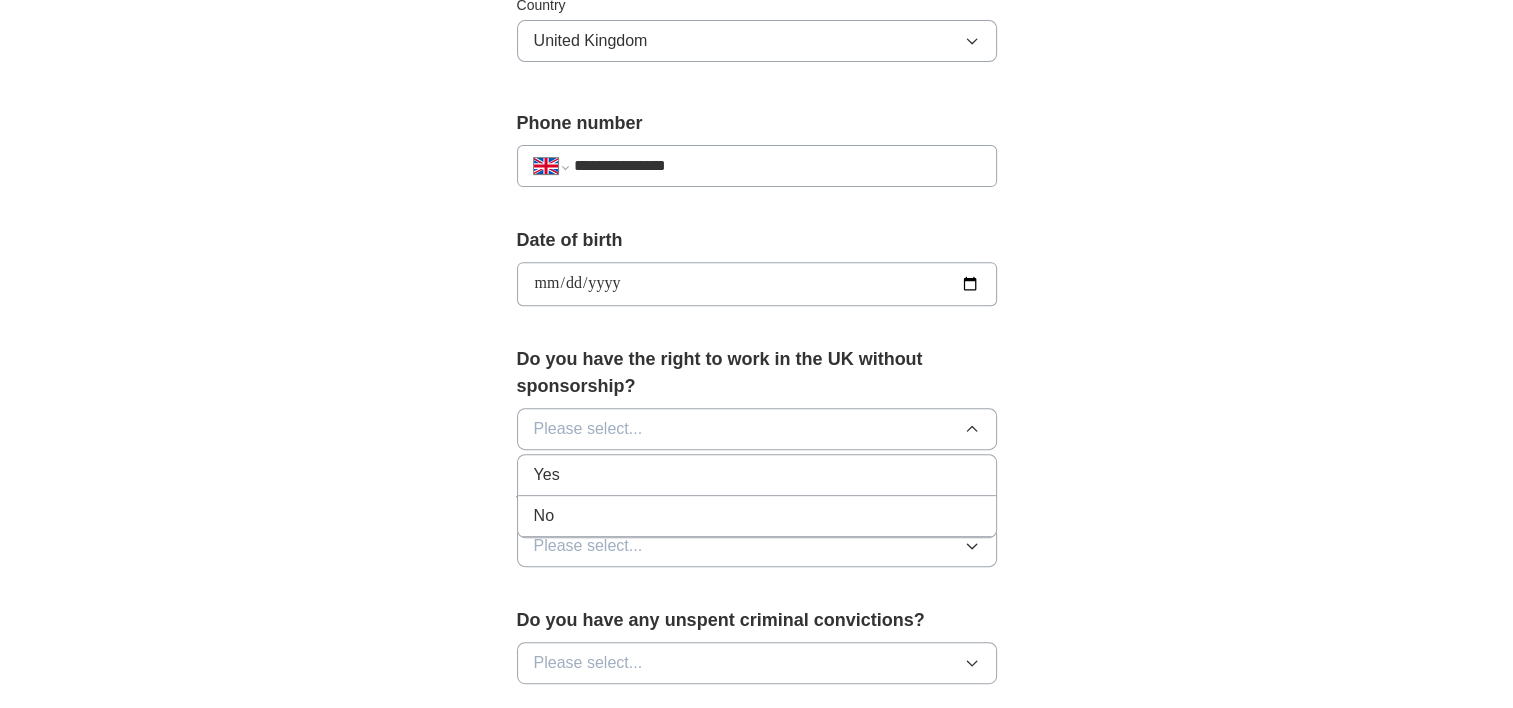 click on "Yes" at bounding box center (757, 475) 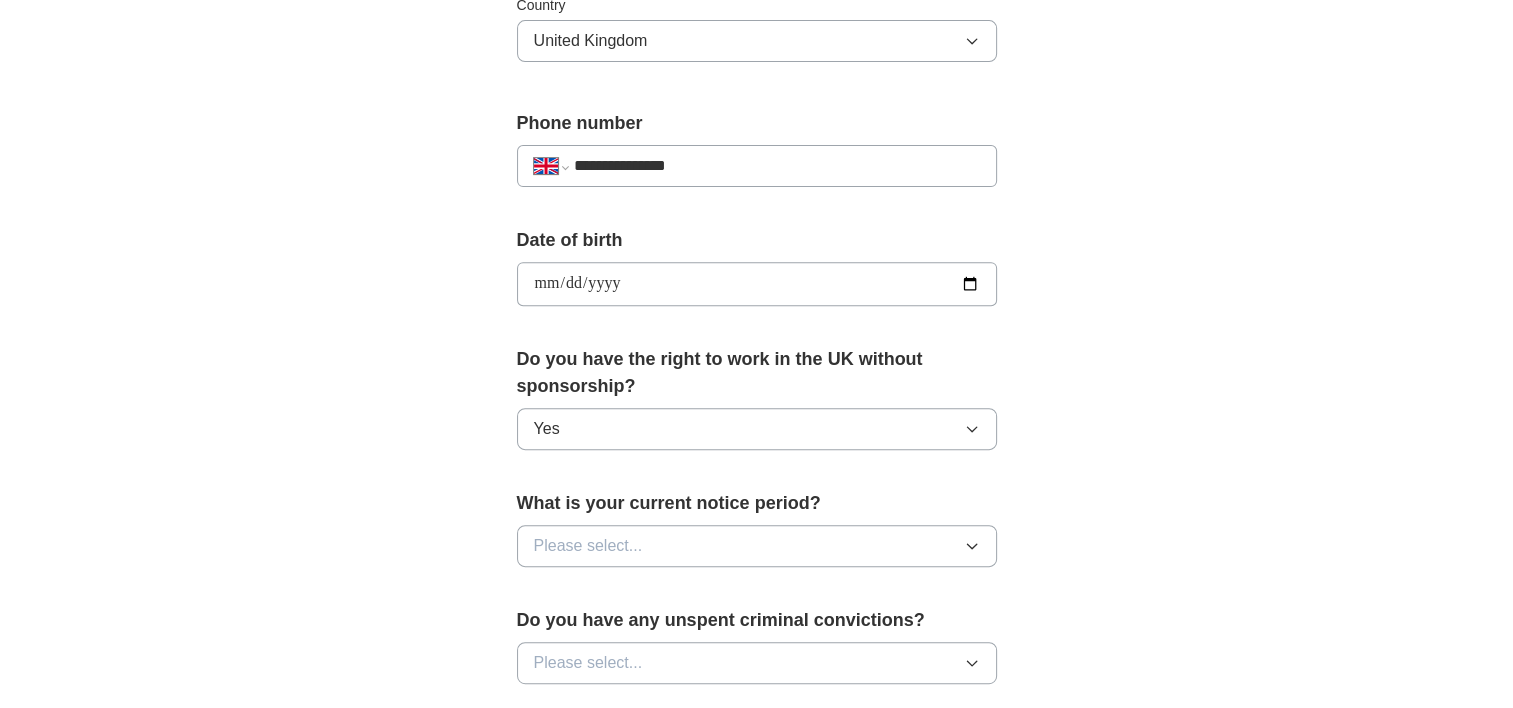 click on "Please select..." at bounding box center (757, 546) 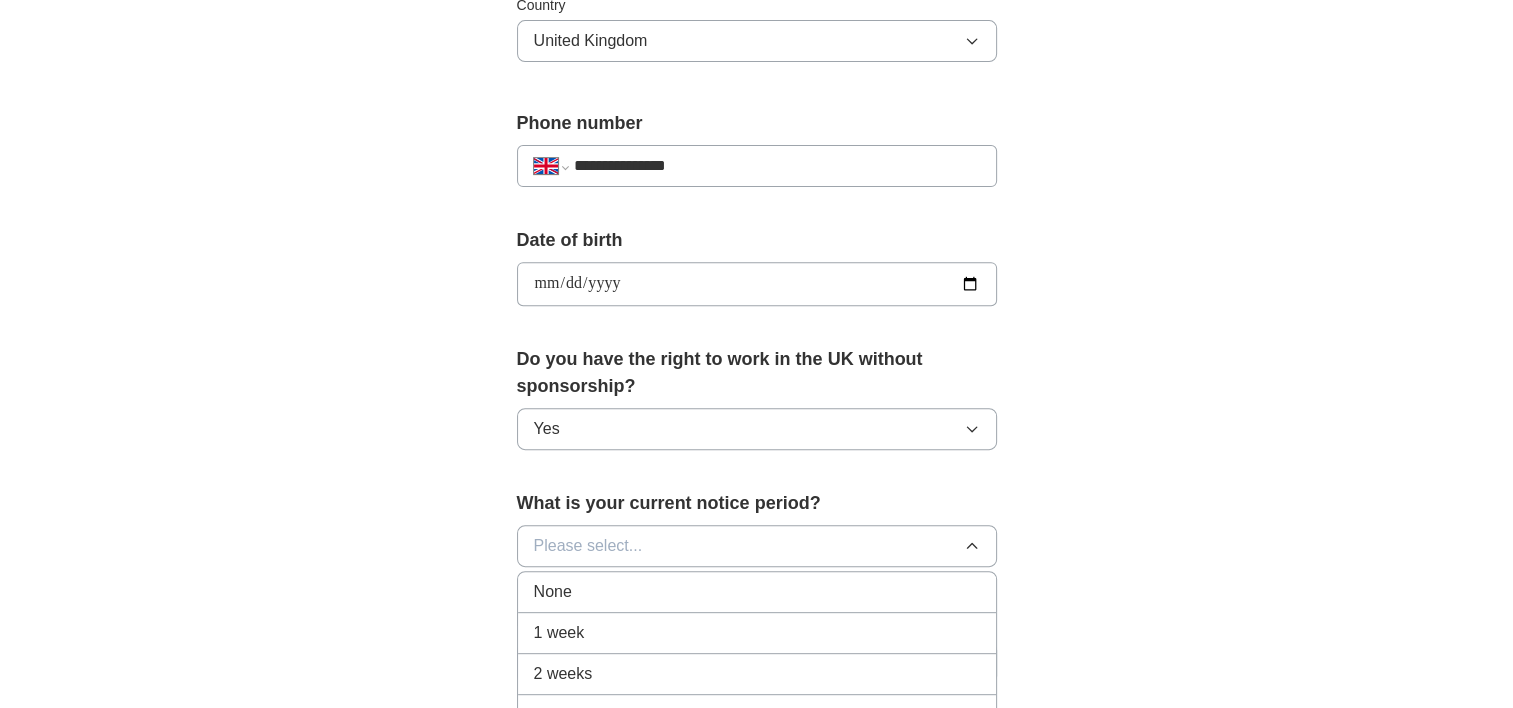 click on "**********" at bounding box center [757, 258] 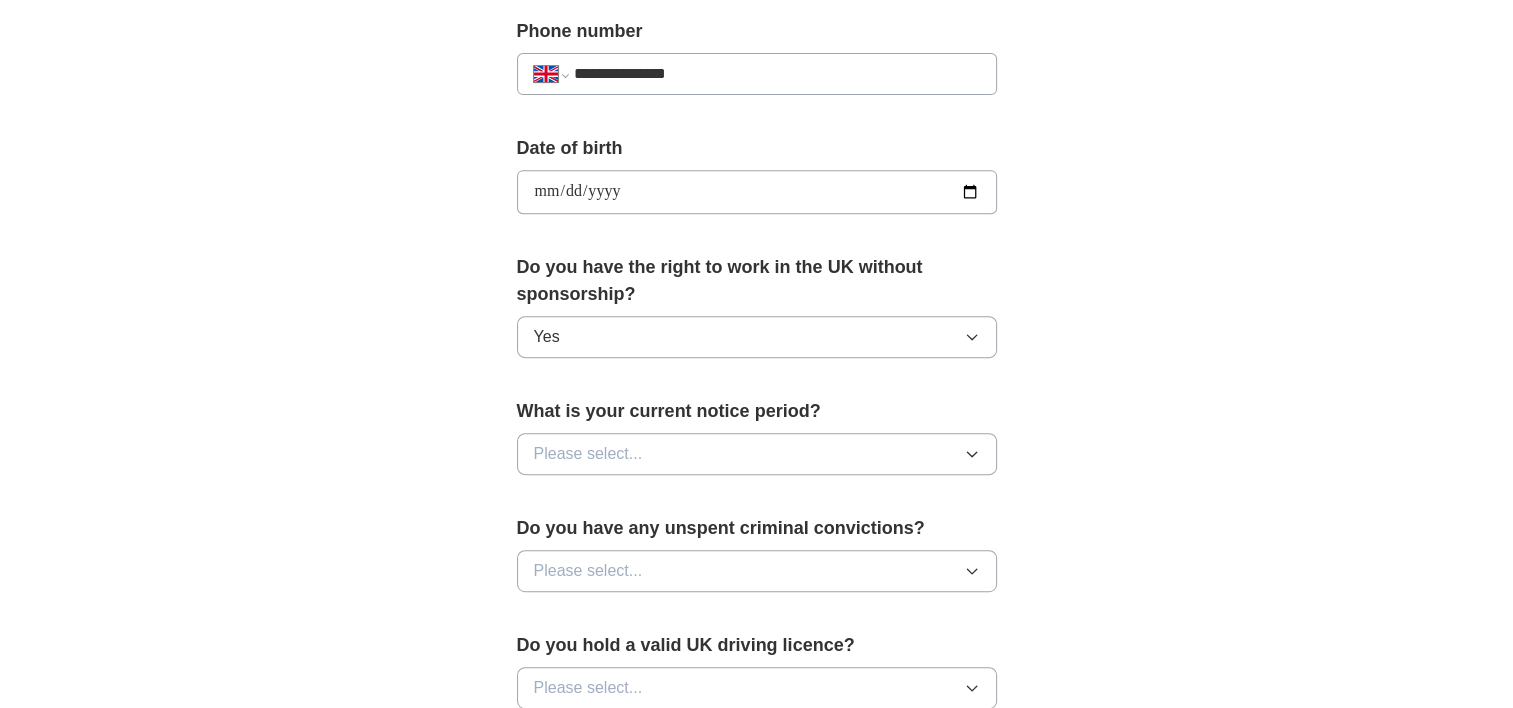 scroll, scrollTop: 800, scrollLeft: 0, axis: vertical 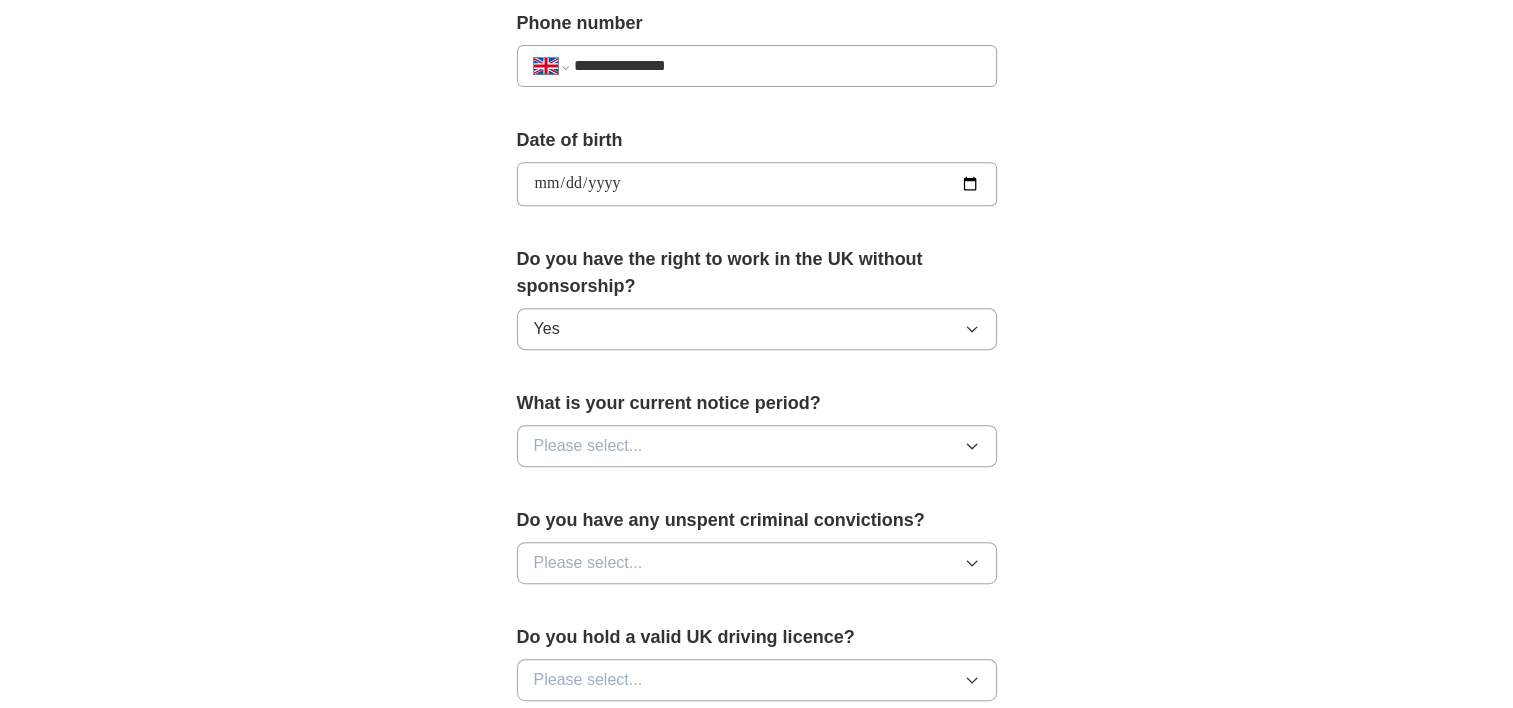 click on "Please select..." at bounding box center (757, 446) 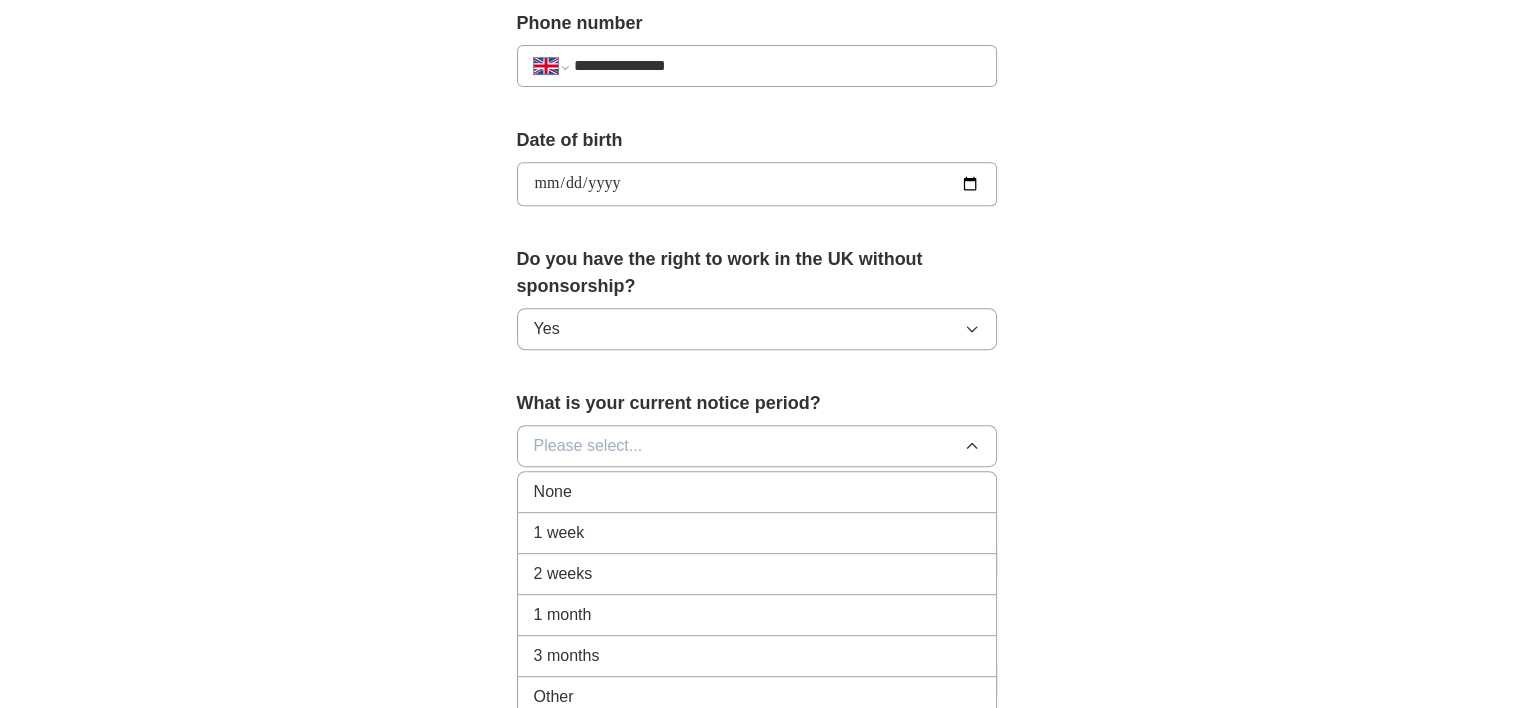 click on "2 weeks" at bounding box center [757, 574] 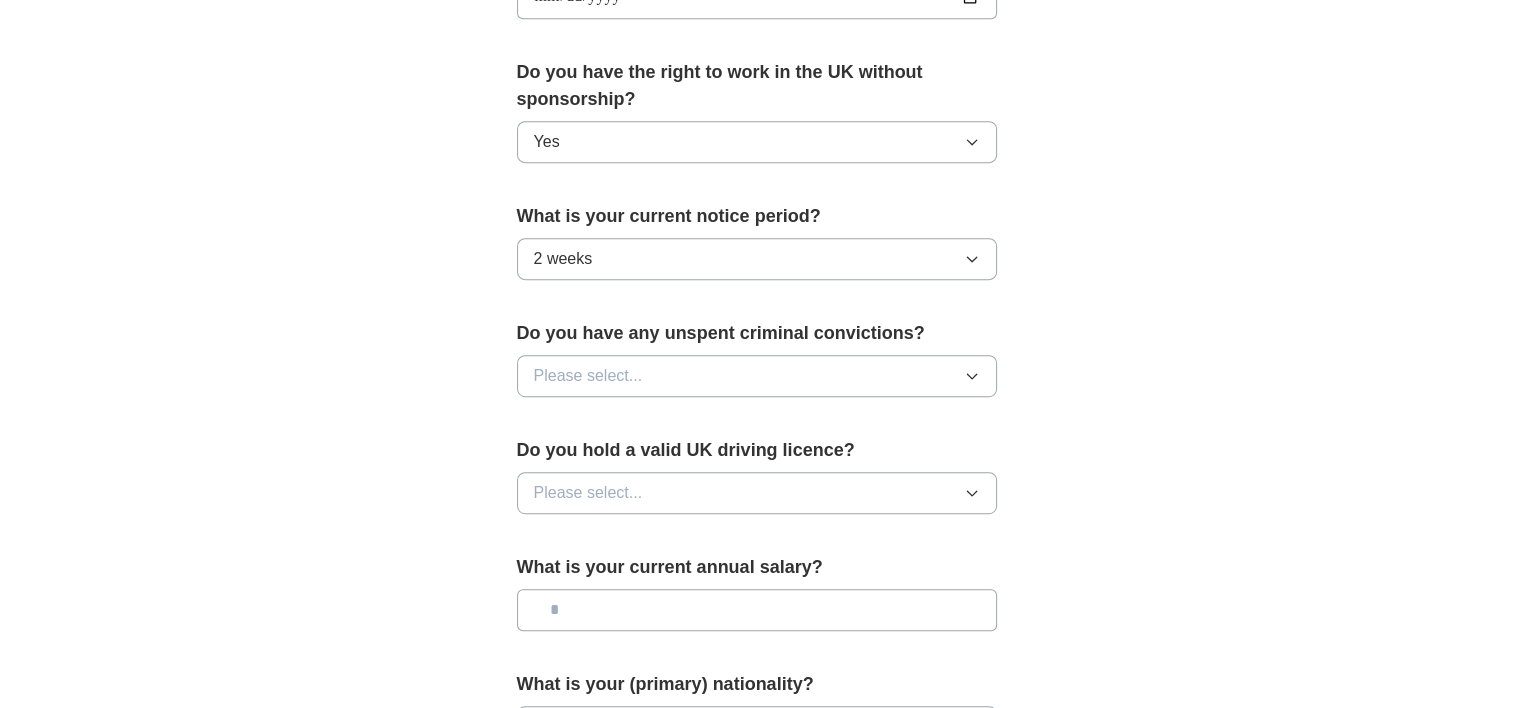 scroll, scrollTop: 1000, scrollLeft: 0, axis: vertical 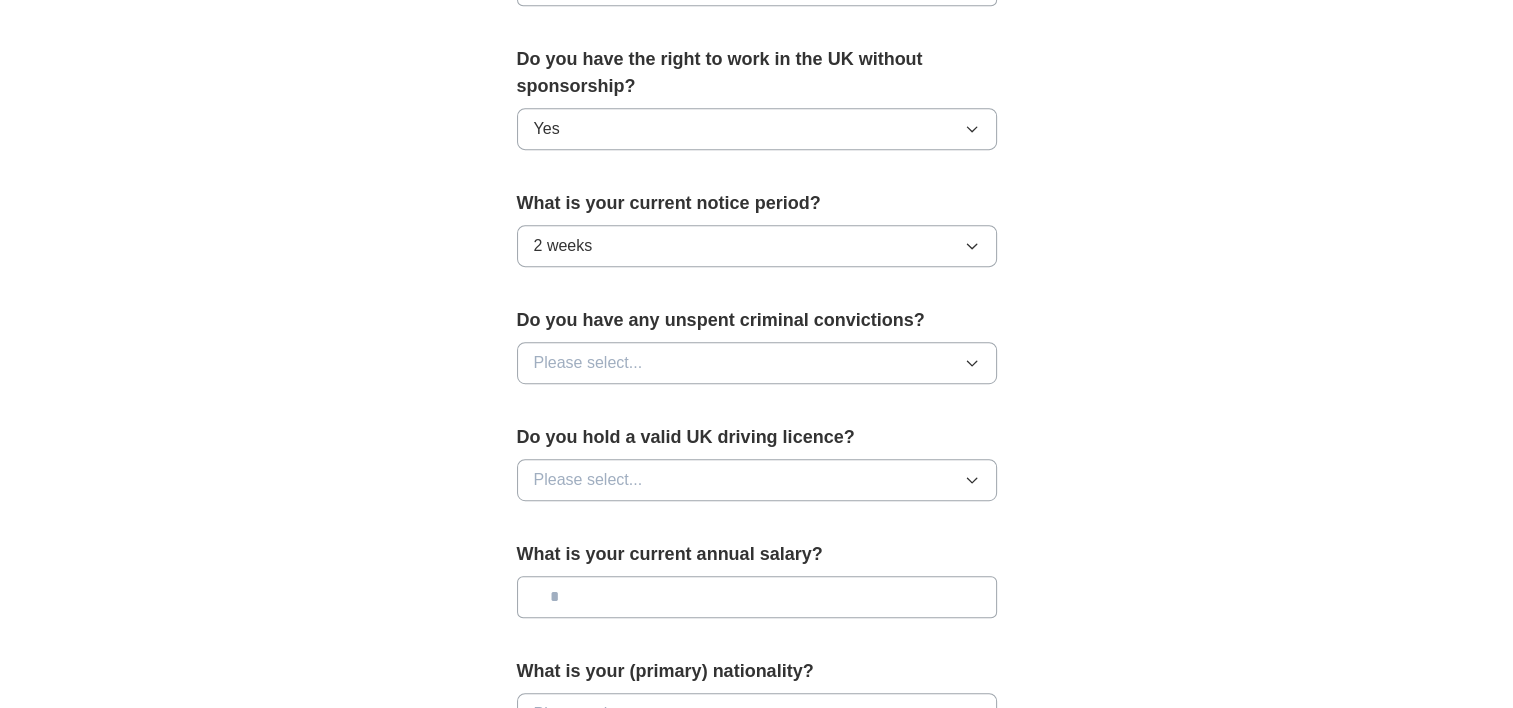click on "Do you have any unspent criminal convictions? Please select..." at bounding box center [757, 353] 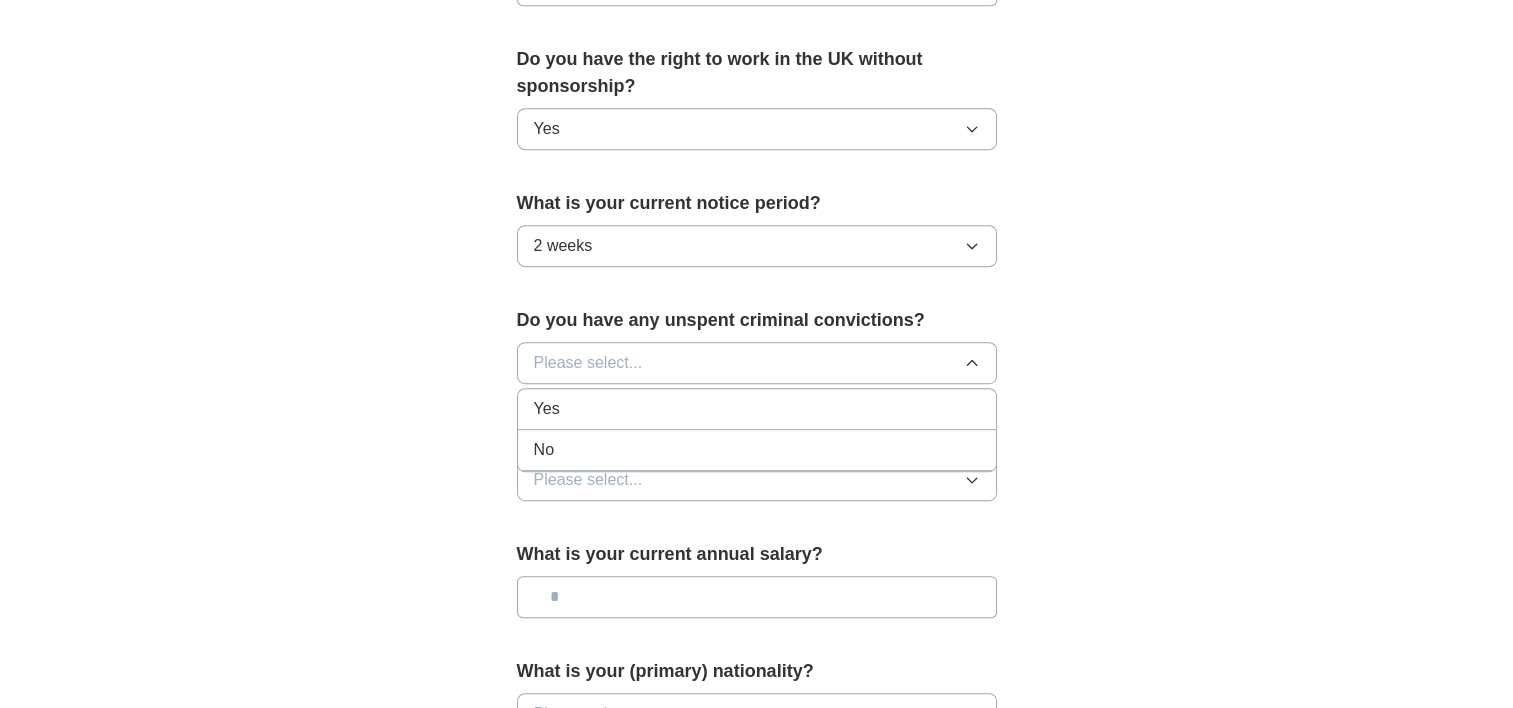 click on "No" at bounding box center [757, 450] 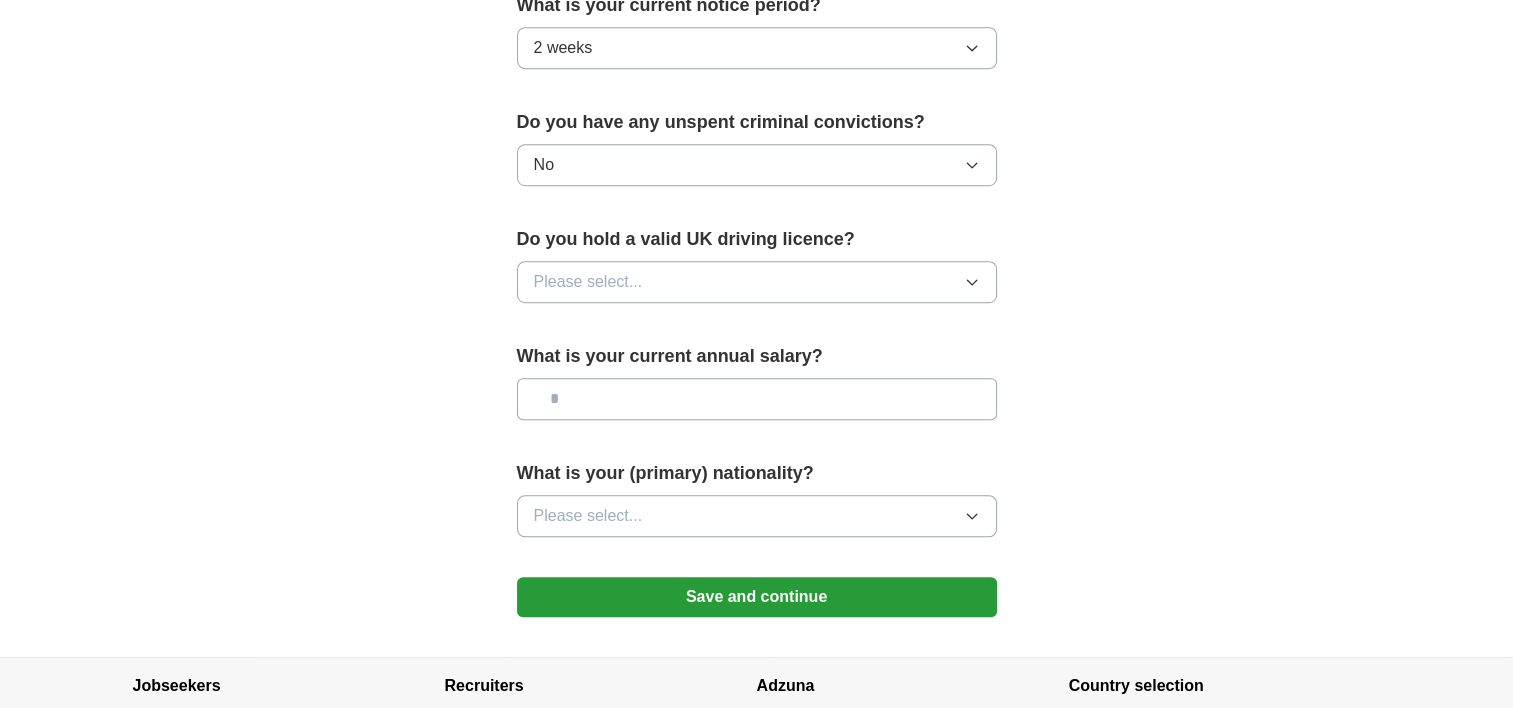 scroll, scrollTop: 1200, scrollLeft: 0, axis: vertical 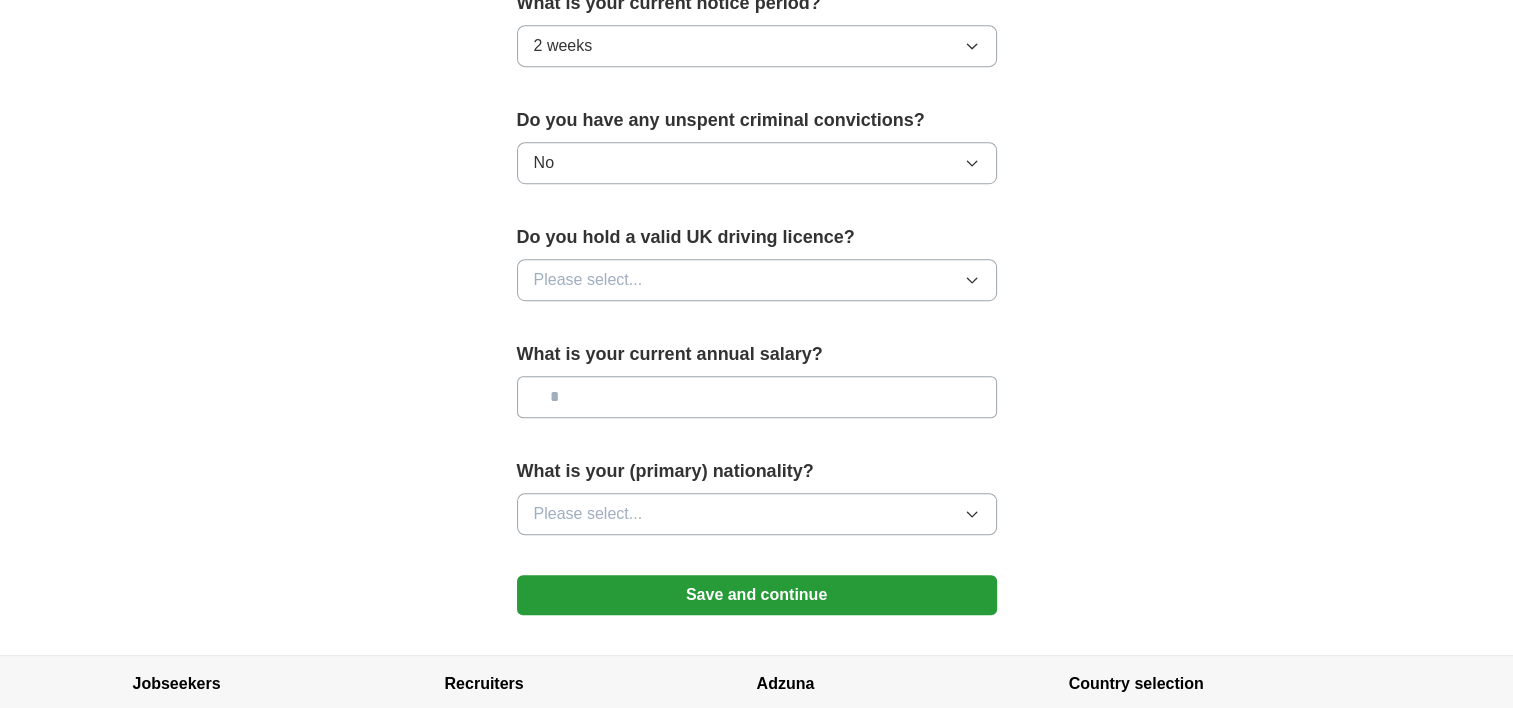 click on "Please select..." at bounding box center [757, 280] 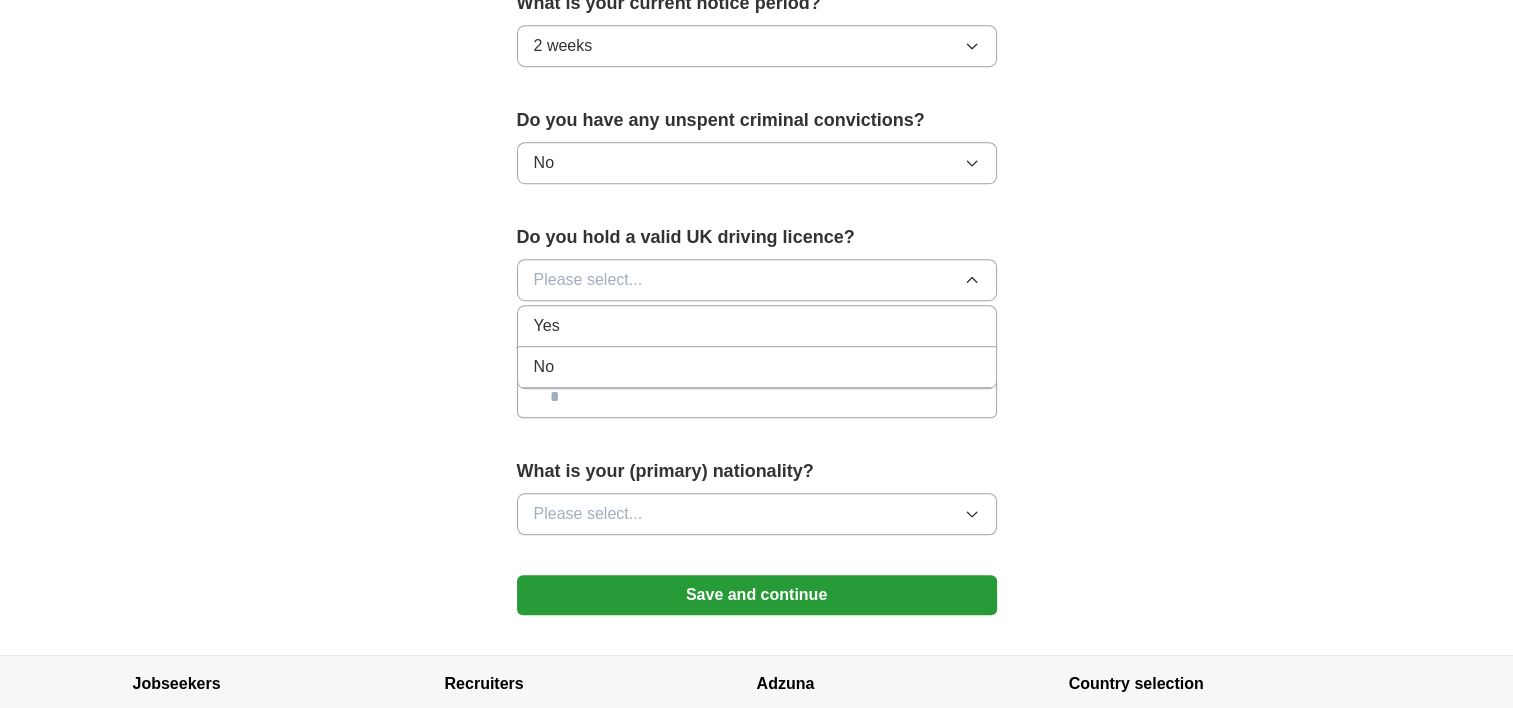 click on "No" at bounding box center (757, 367) 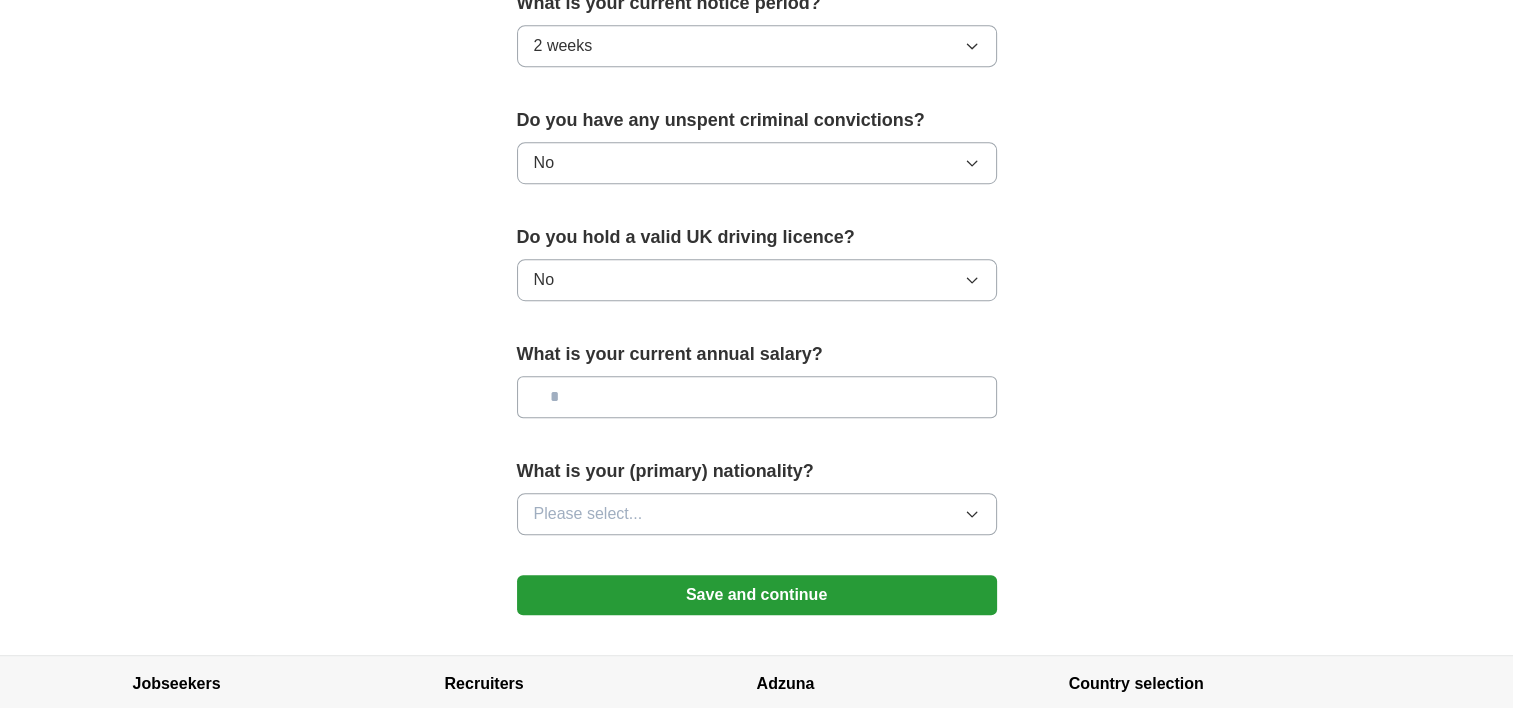 click on "**********" at bounding box center (757, -186) 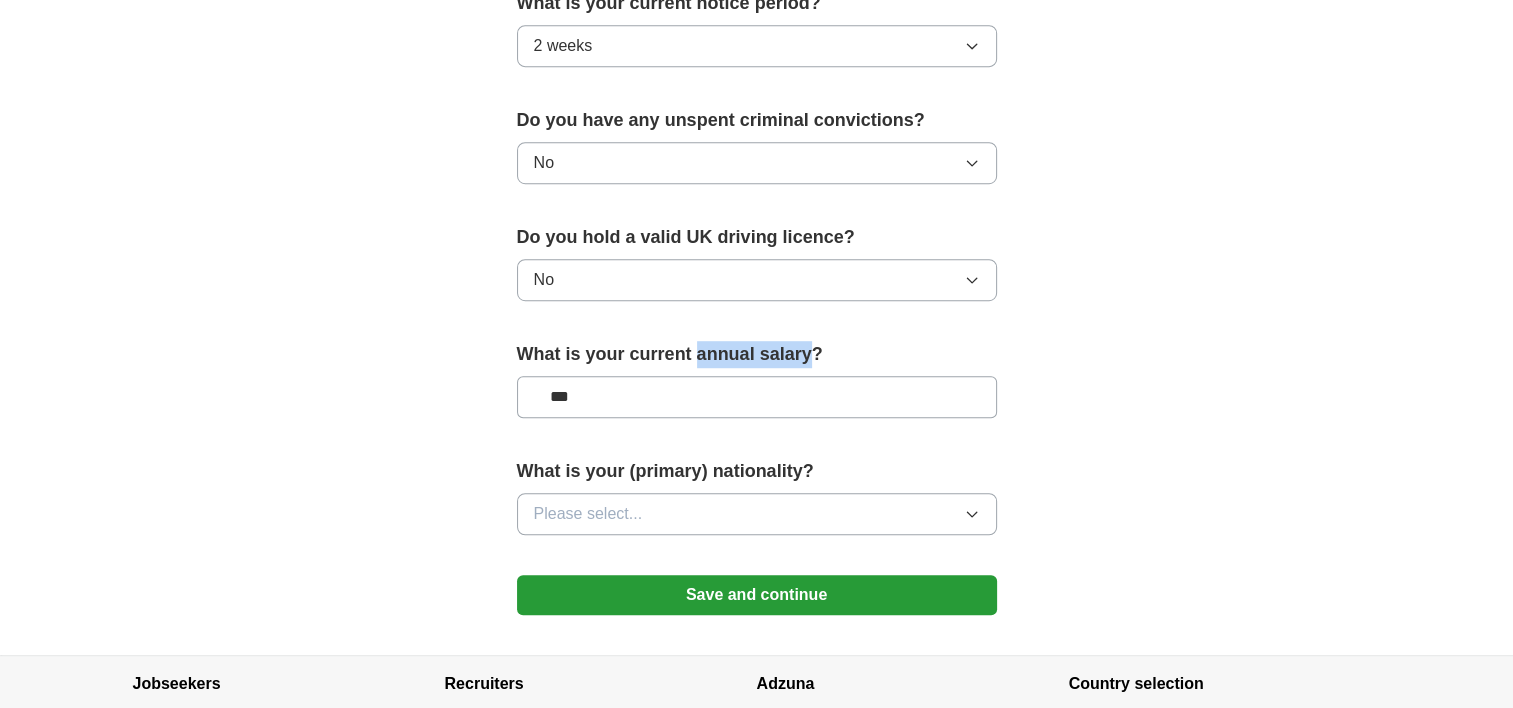 drag, startPoint x: 696, startPoint y: 348, endPoint x: 807, endPoint y: 352, distance: 111.07205 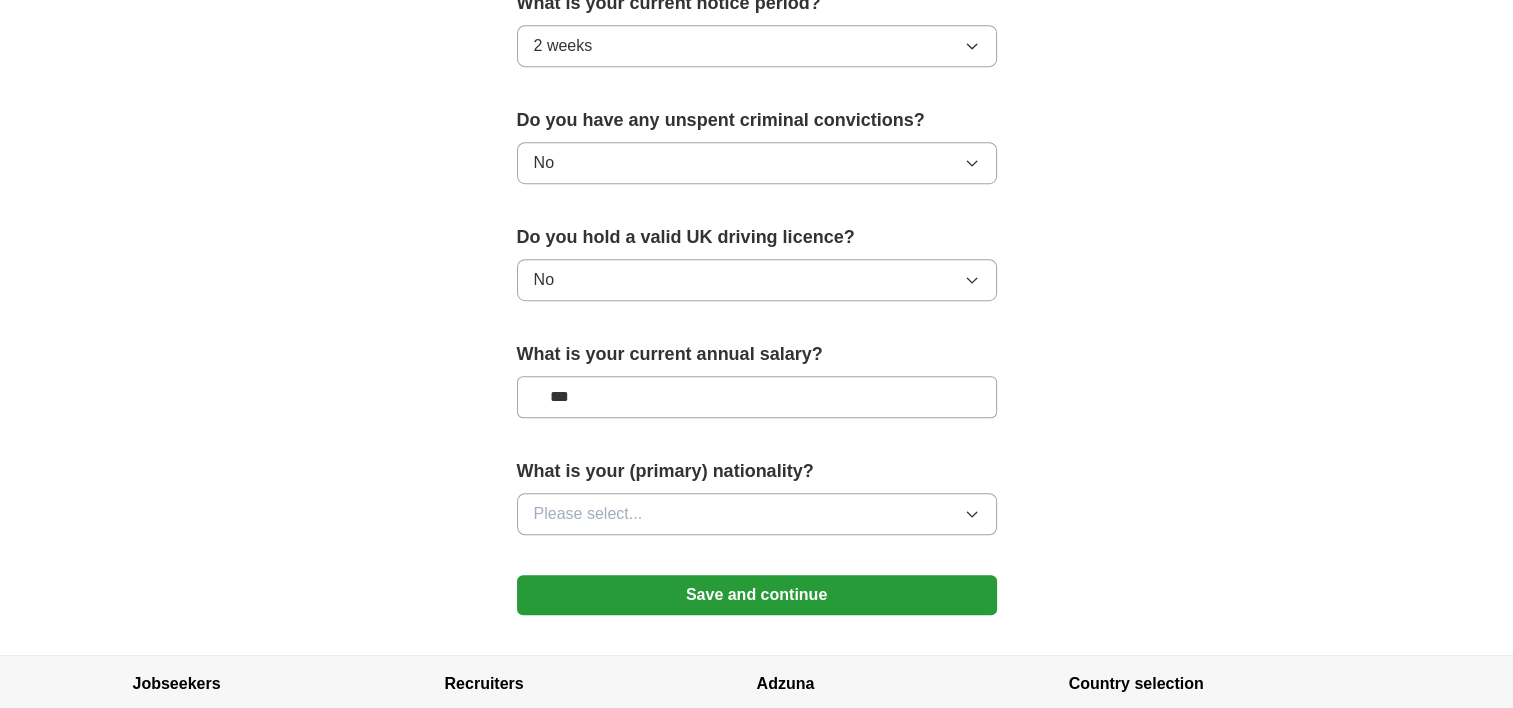 click on "***" at bounding box center (757, 397) 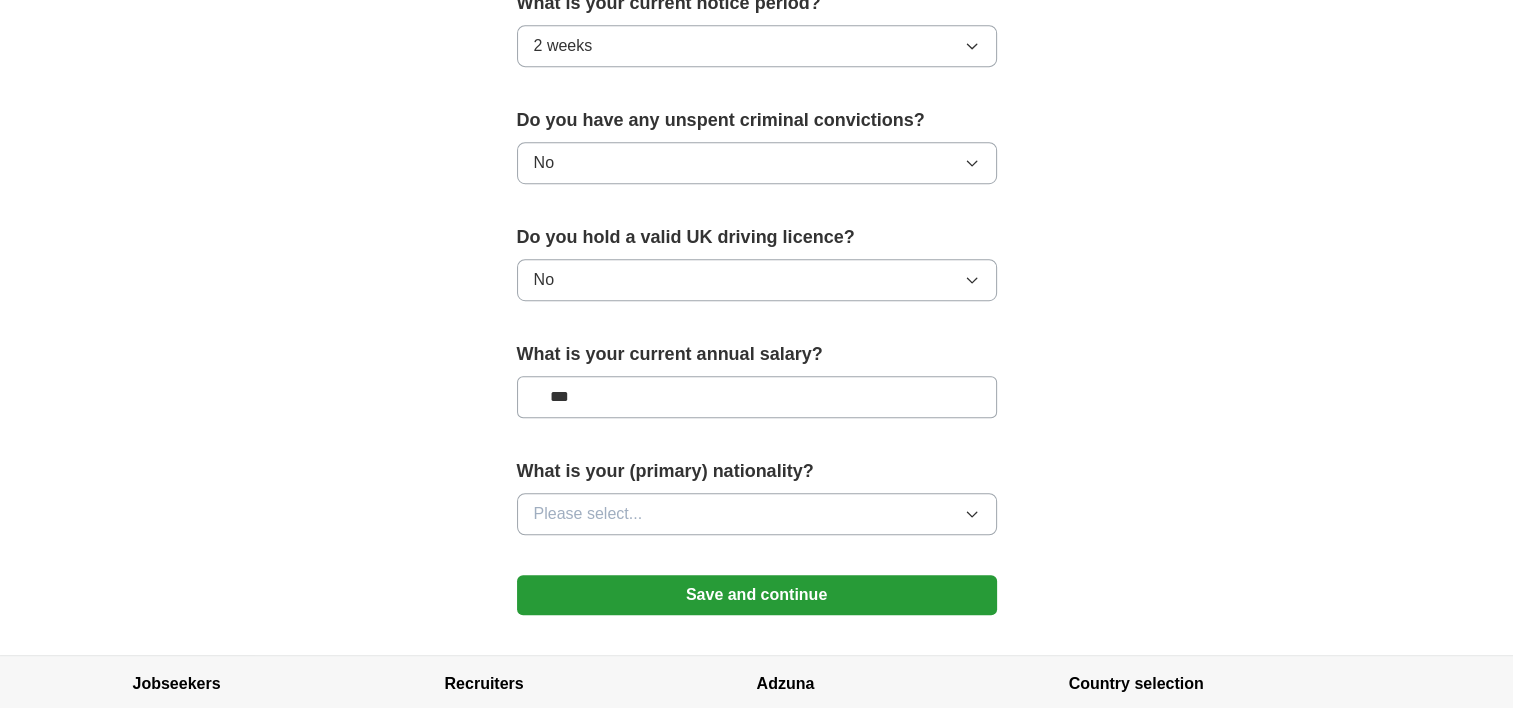 type on "***" 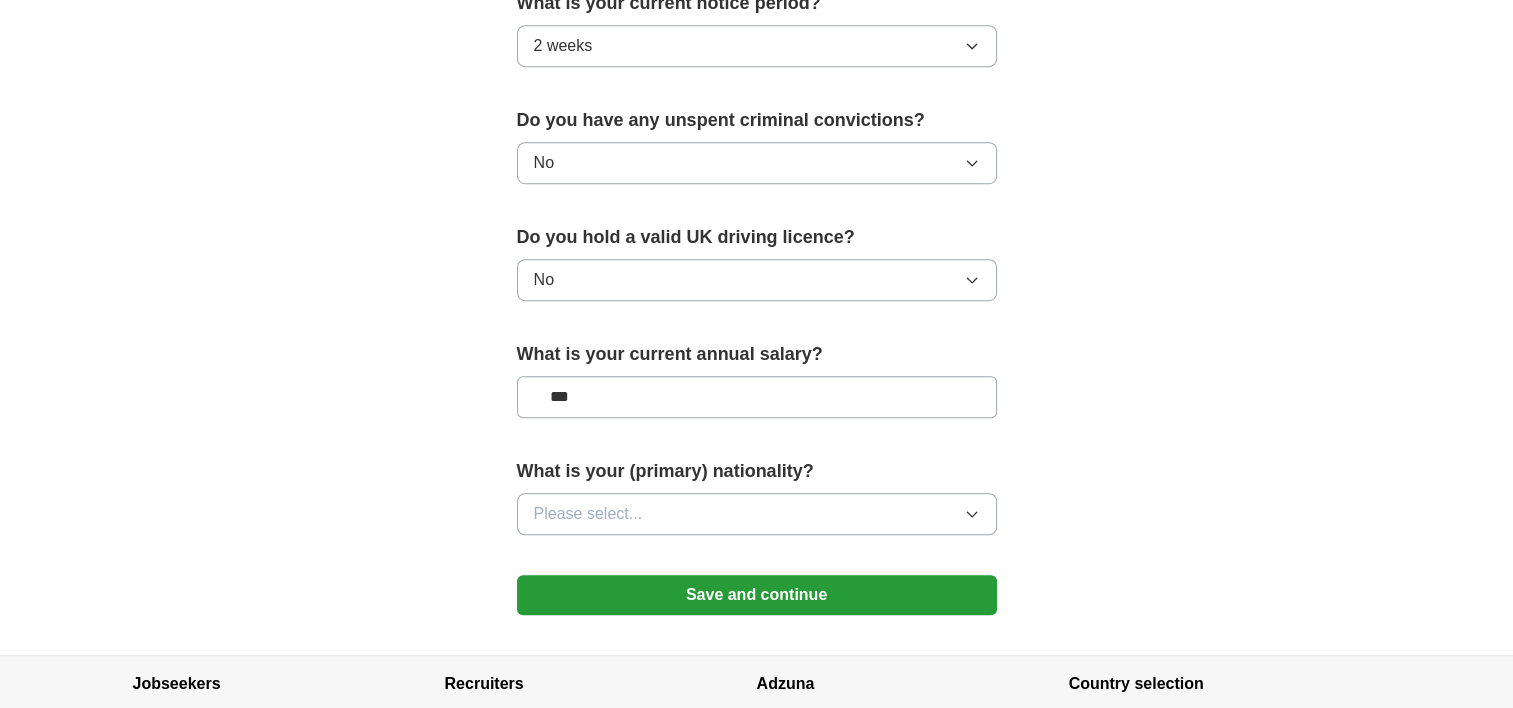 click on "Please select..." at bounding box center [588, 514] 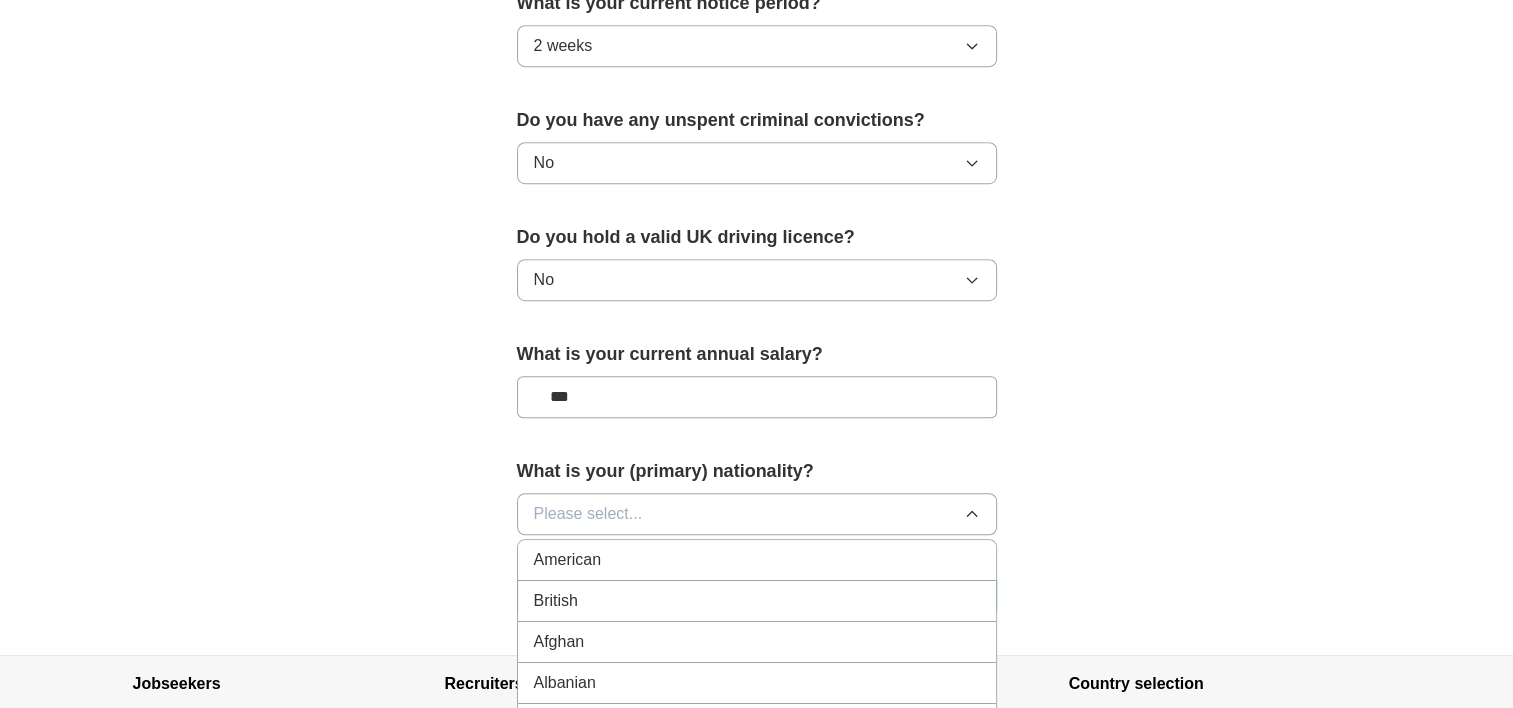 click on "British" at bounding box center (757, 601) 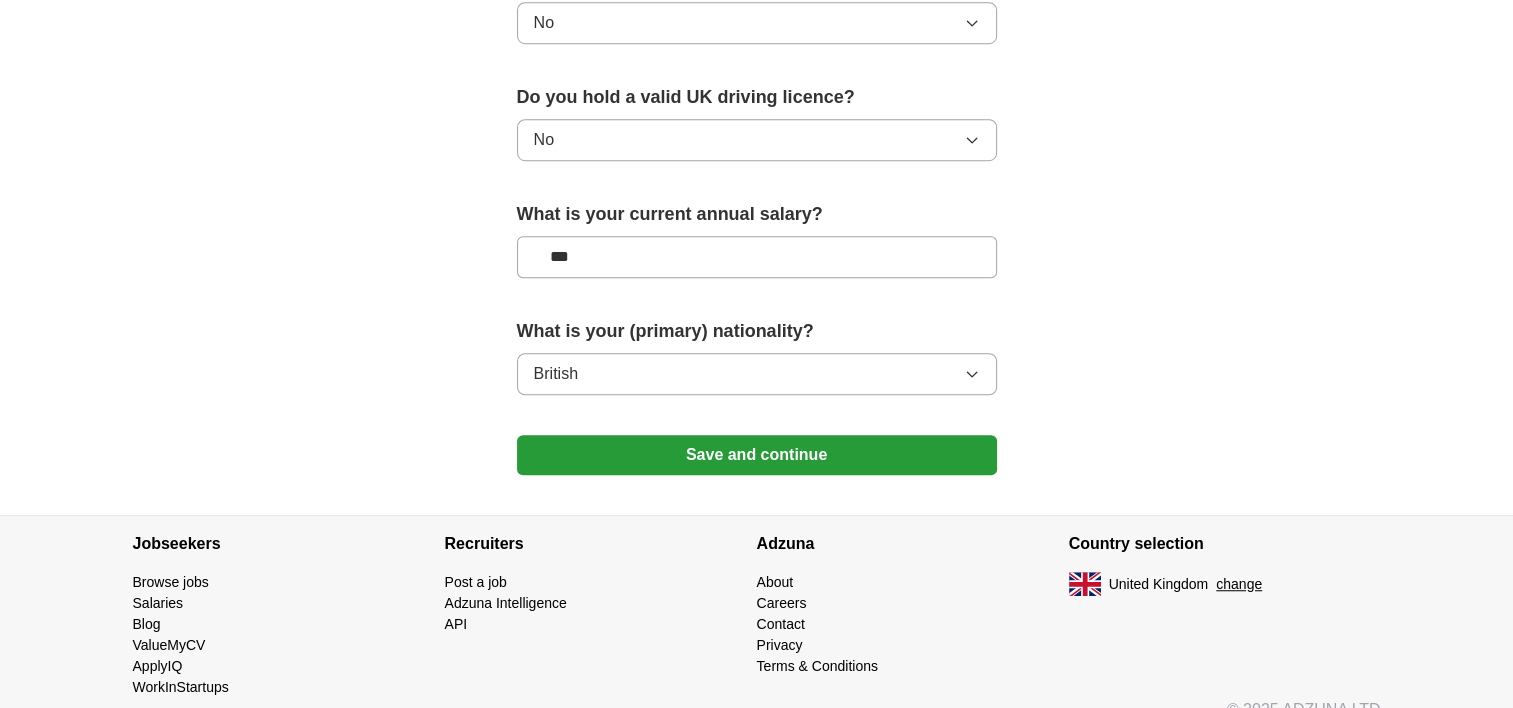 scroll, scrollTop: 1364, scrollLeft: 0, axis: vertical 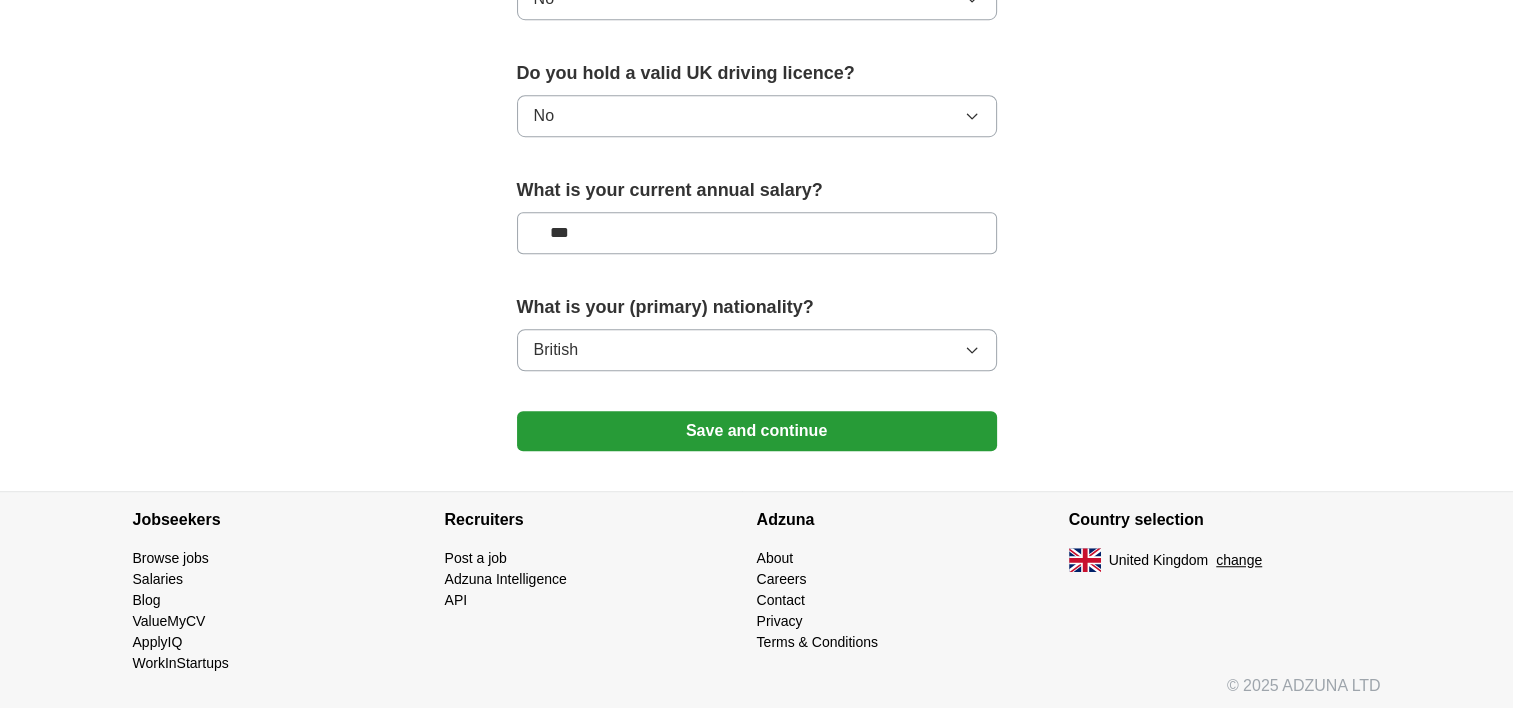 click on "British" at bounding box center [757, 350] 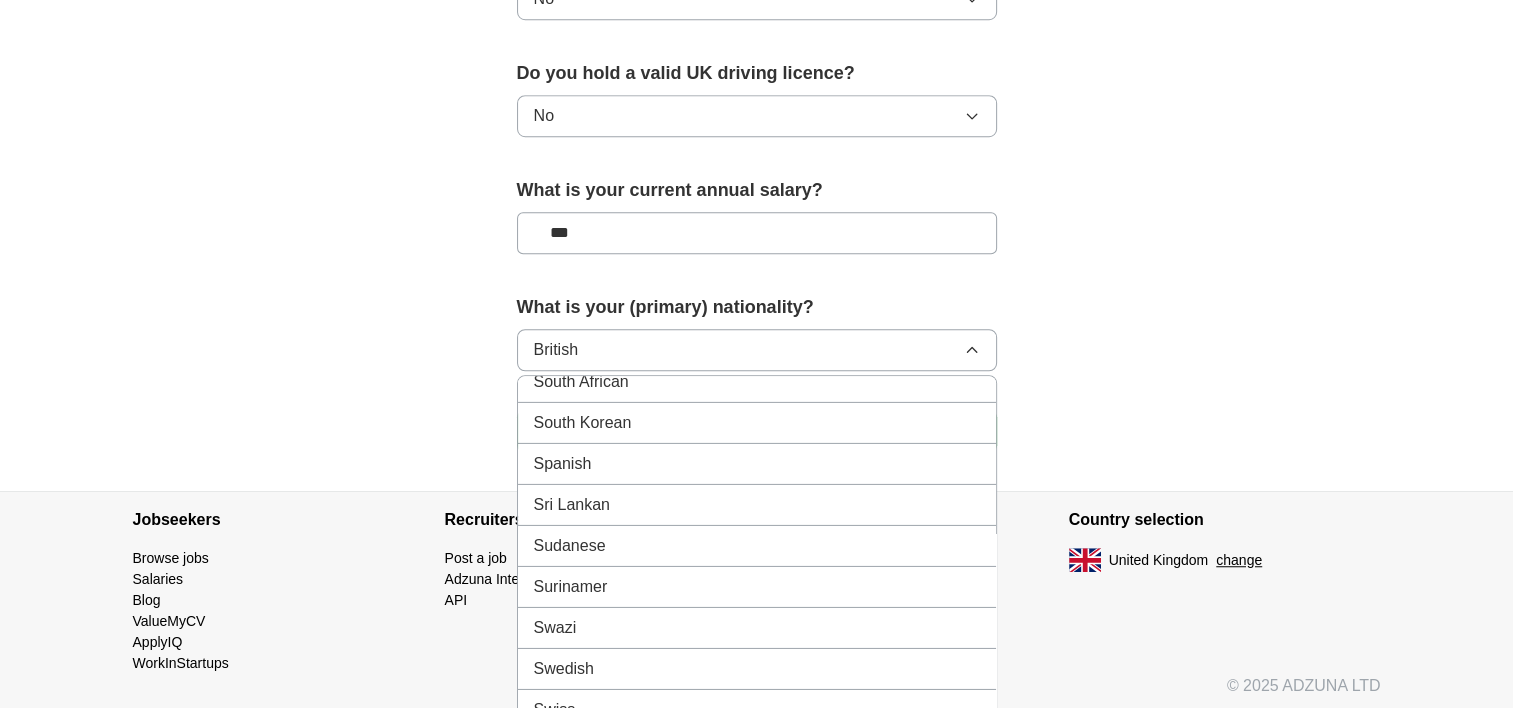 scroll, scrollTop: 7479, scrollLeft: 0, axis: vertical 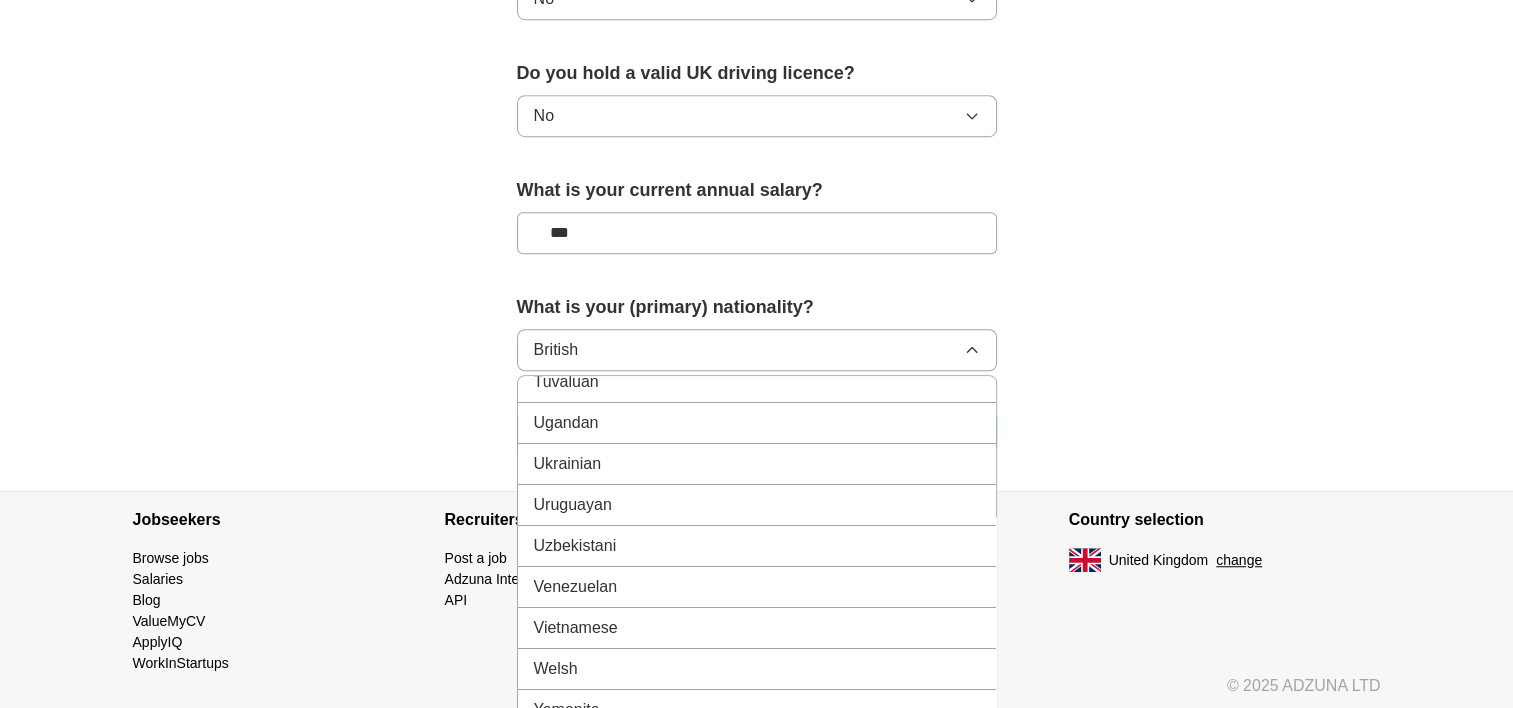 click on "**********" at bounding box center (757, -406) 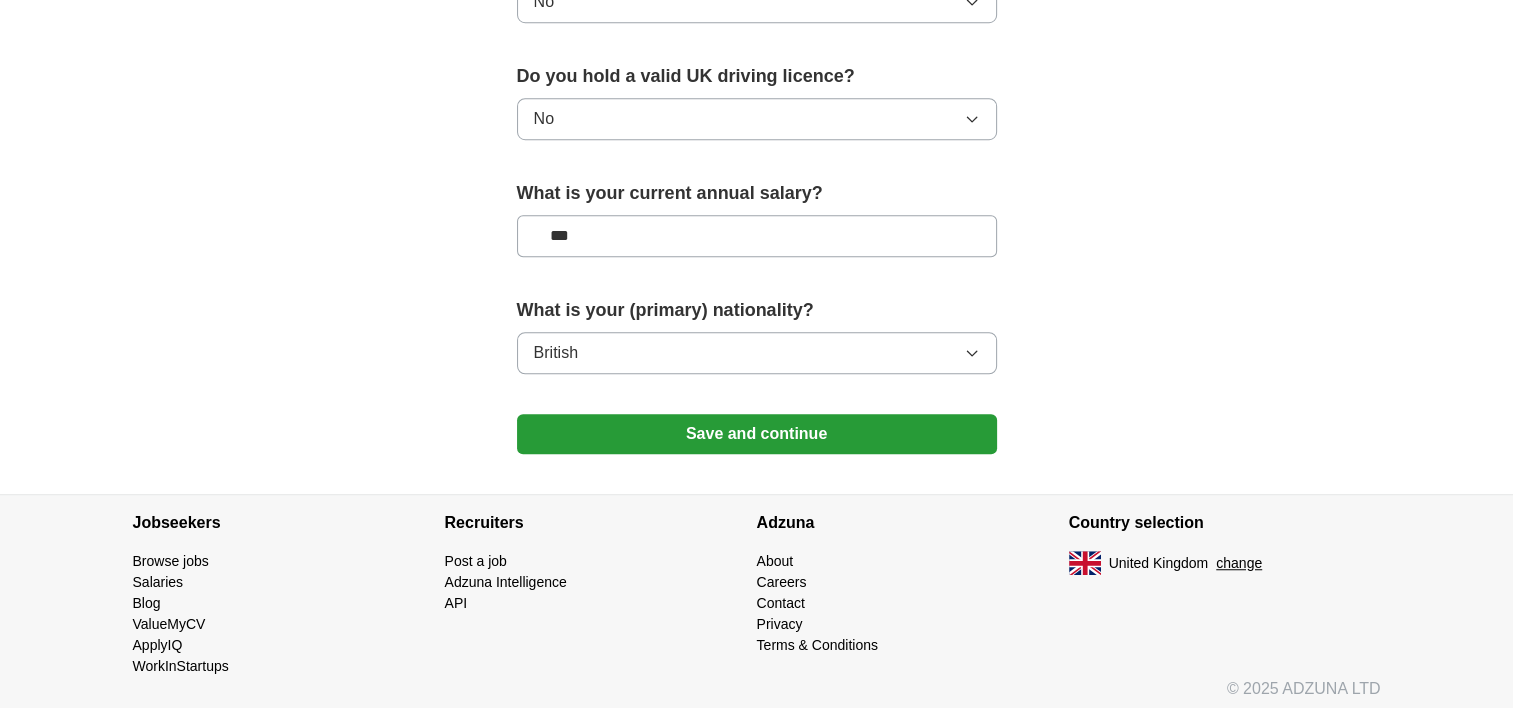 scroll, scrollTop: 1364, scrollLeft: 0, axis: vertical 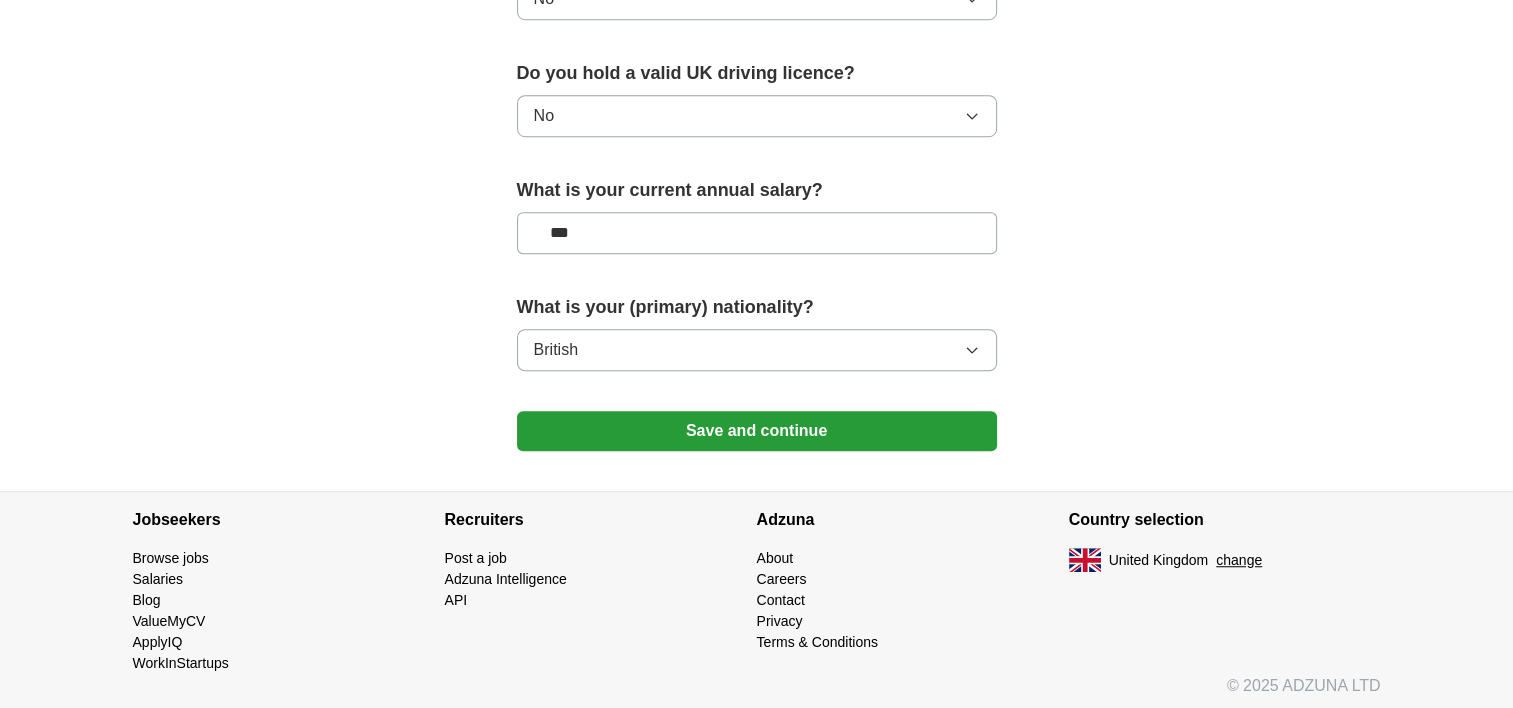 click on "Save and continue" at bounding box center (757, 431) 